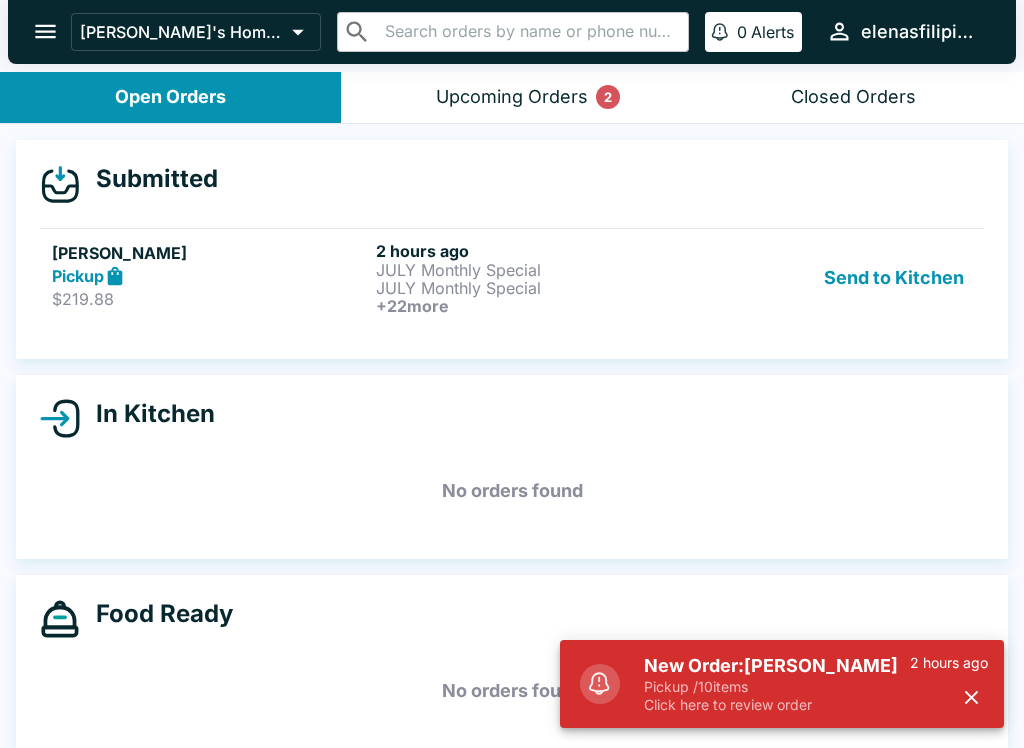 scroll, scrollTop: 0, scrollLeft: 0, axis: both 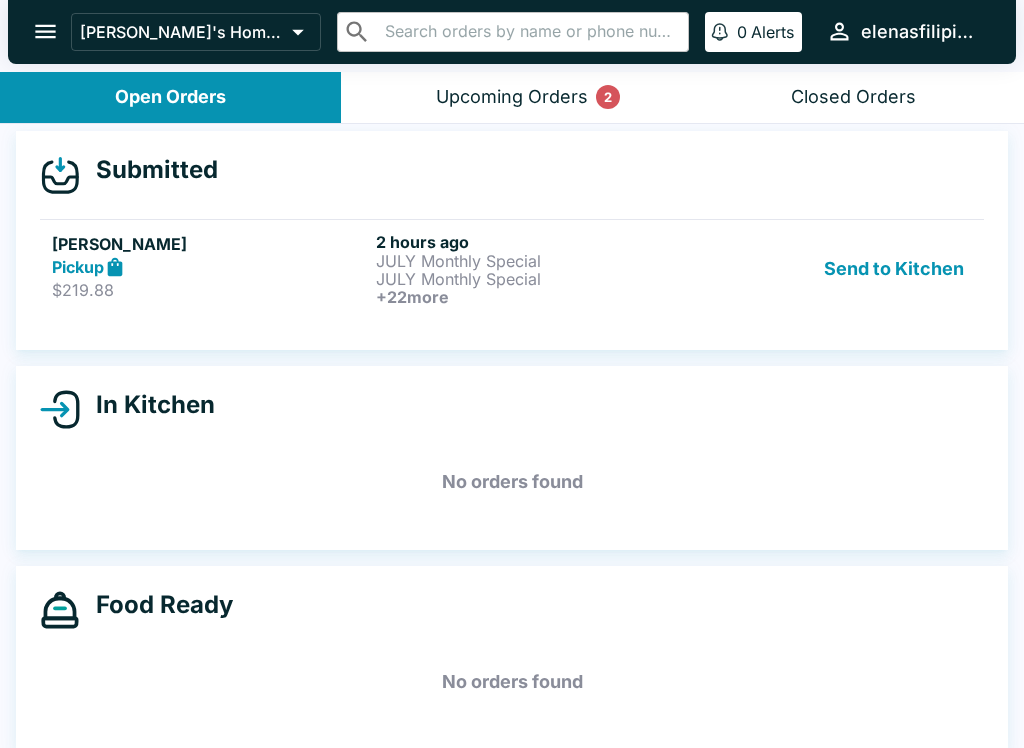 click on "Pickup" at bounding box center [78, 267] 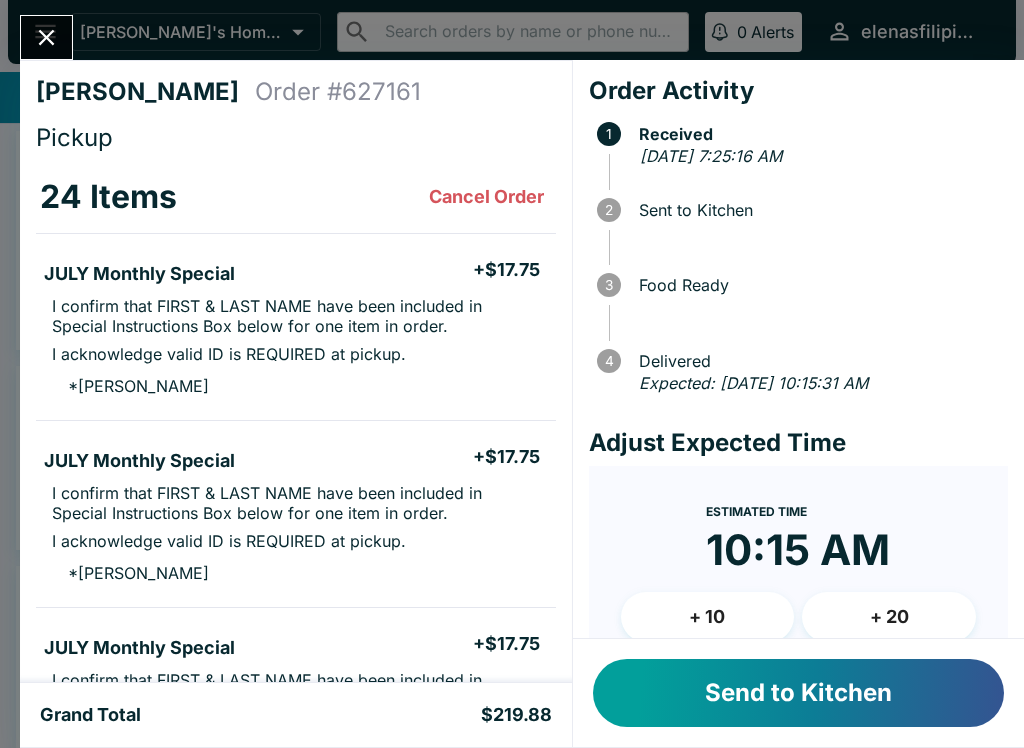 scroll, scrollTop: -2, scrollLeft: 0, axis: vertical 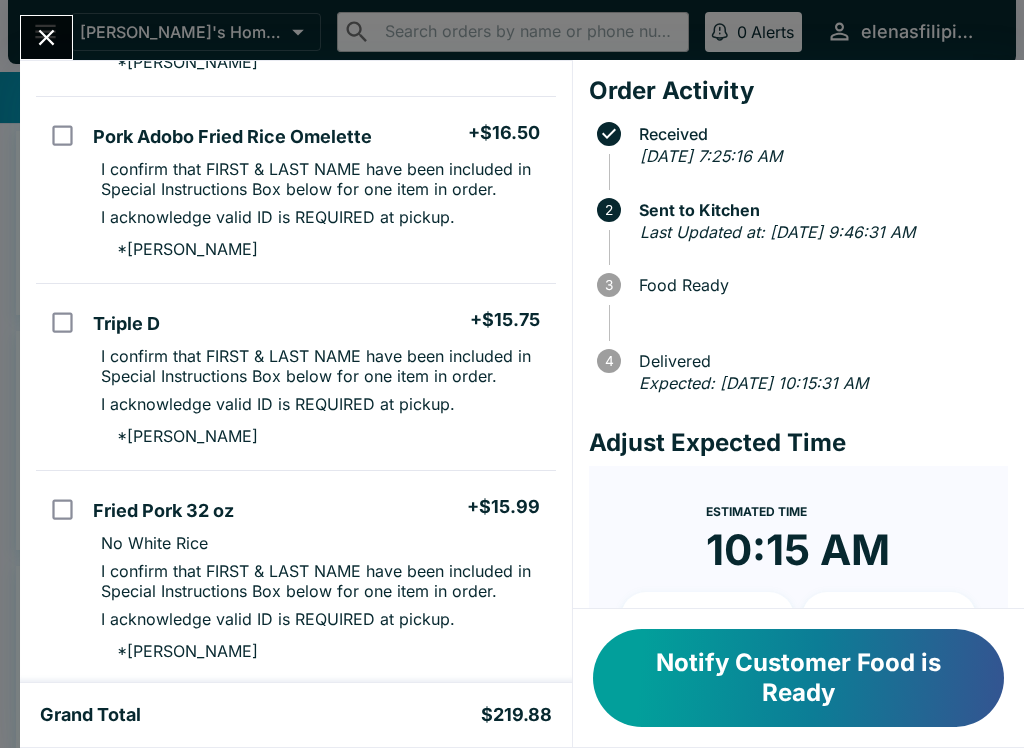 click on "Fried Pork 32 oz + $15.99 No White Rice I confirm that FIRST & LAST NAME have been included in Special Instructions Box below for one item in order. I acknowledge valid ID is REQUIRED at pickup. * [PERSON_NAME]" at bounding box center [320, 578] 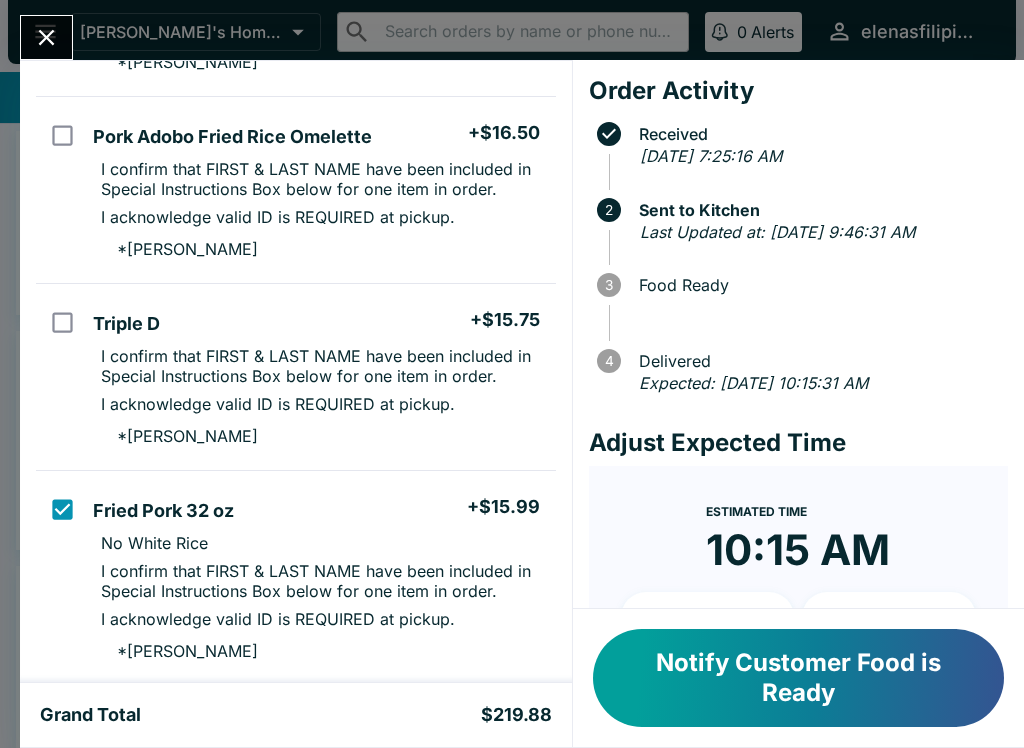 checkbox on "true" 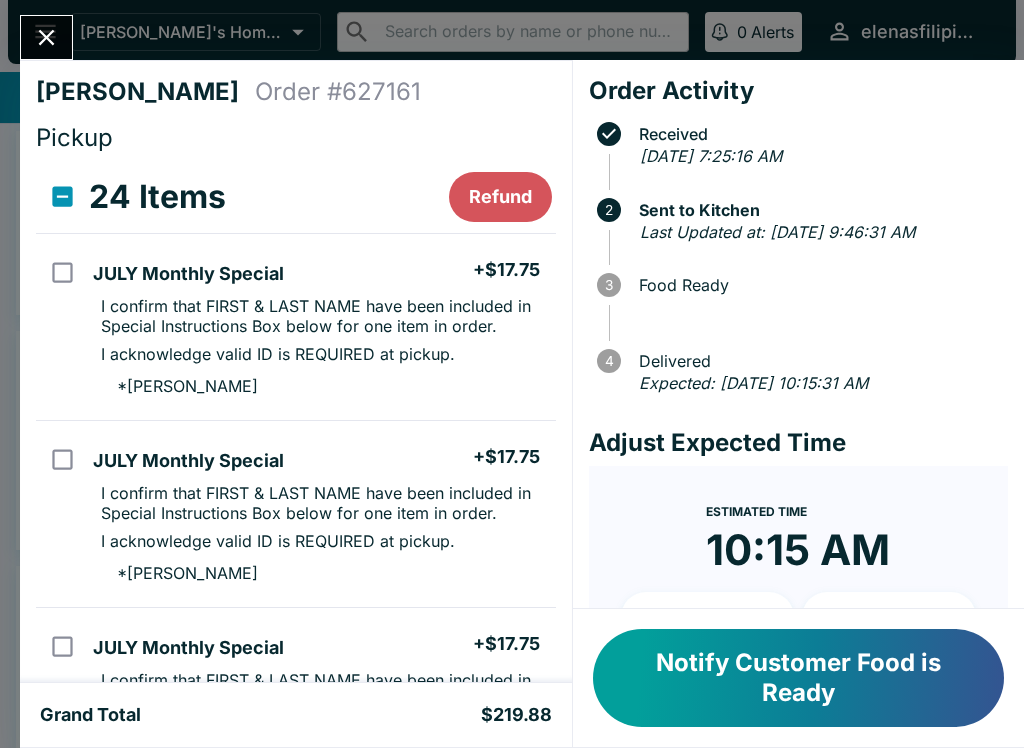 scroll, scrollTop: 1, scrollLeft: 0, axis: vertical 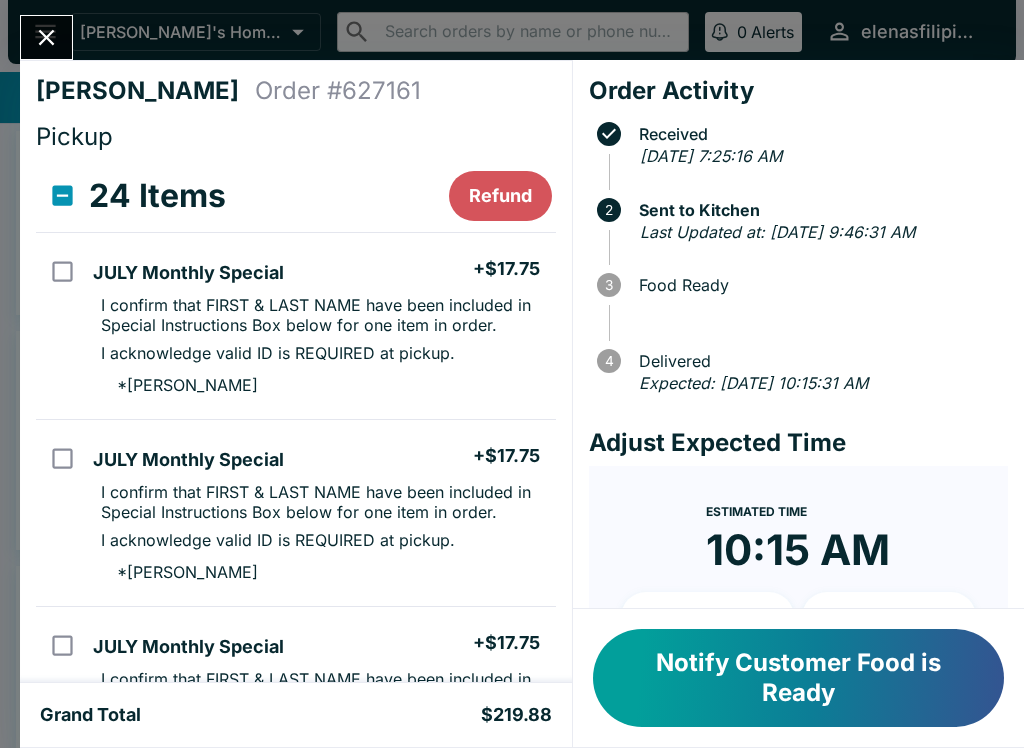 click at bounding box center (60, 326) 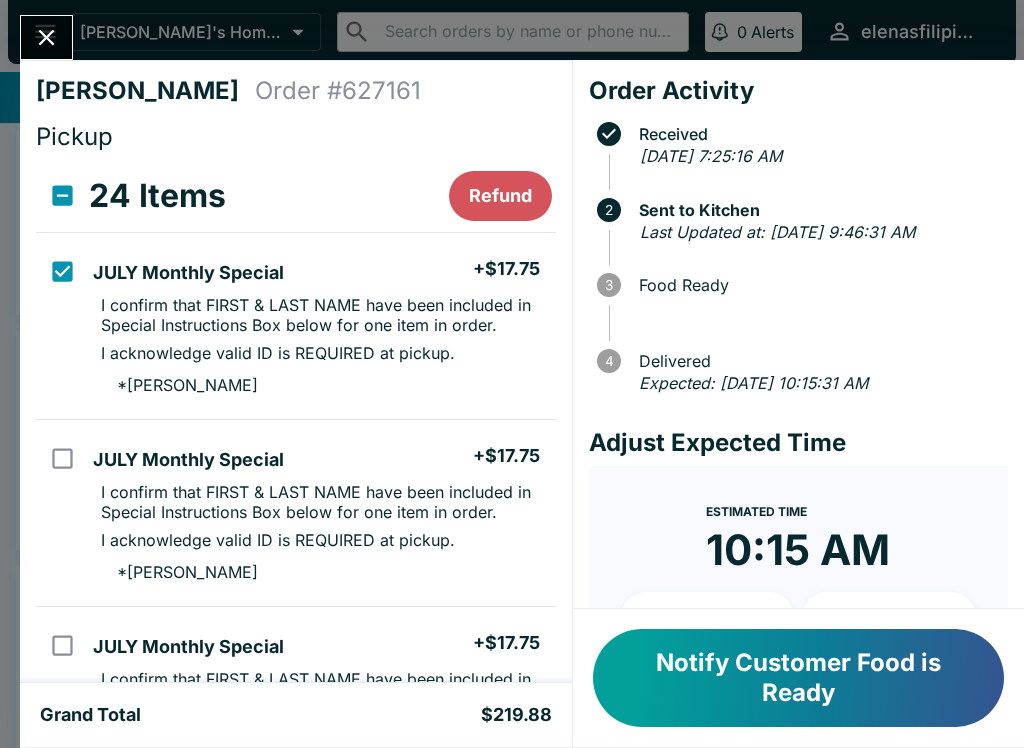 click at bounding box center (62, 271) 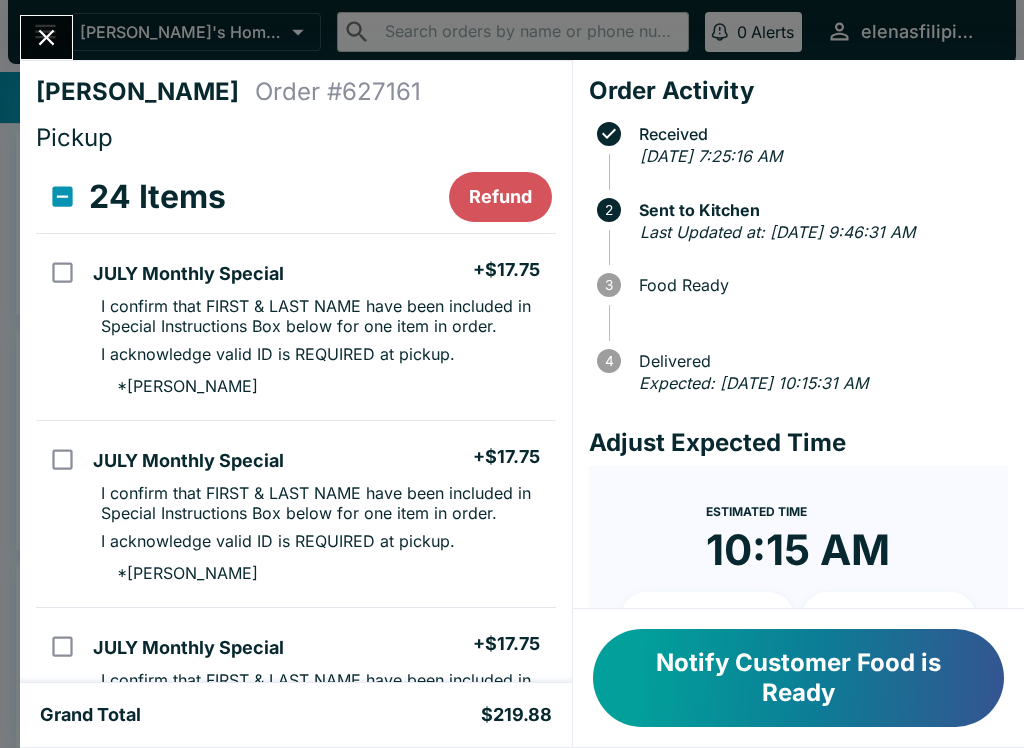 scroll, scrollTop: 0, scrollLeft: 0, axis: both 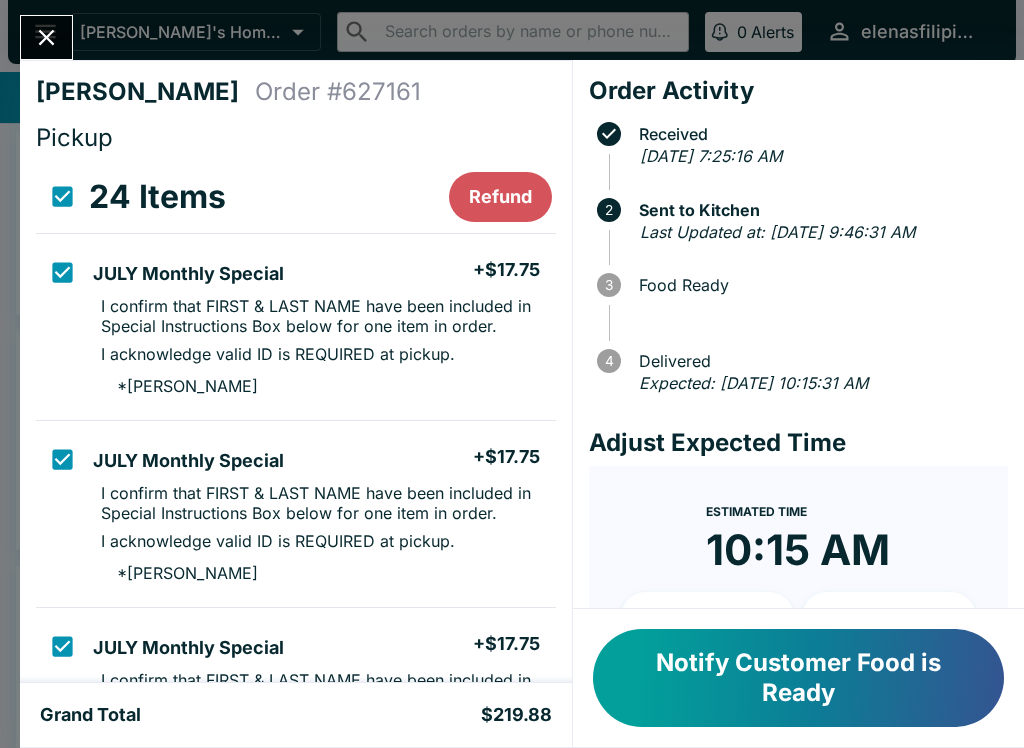 click at bounding box center (62, 196) 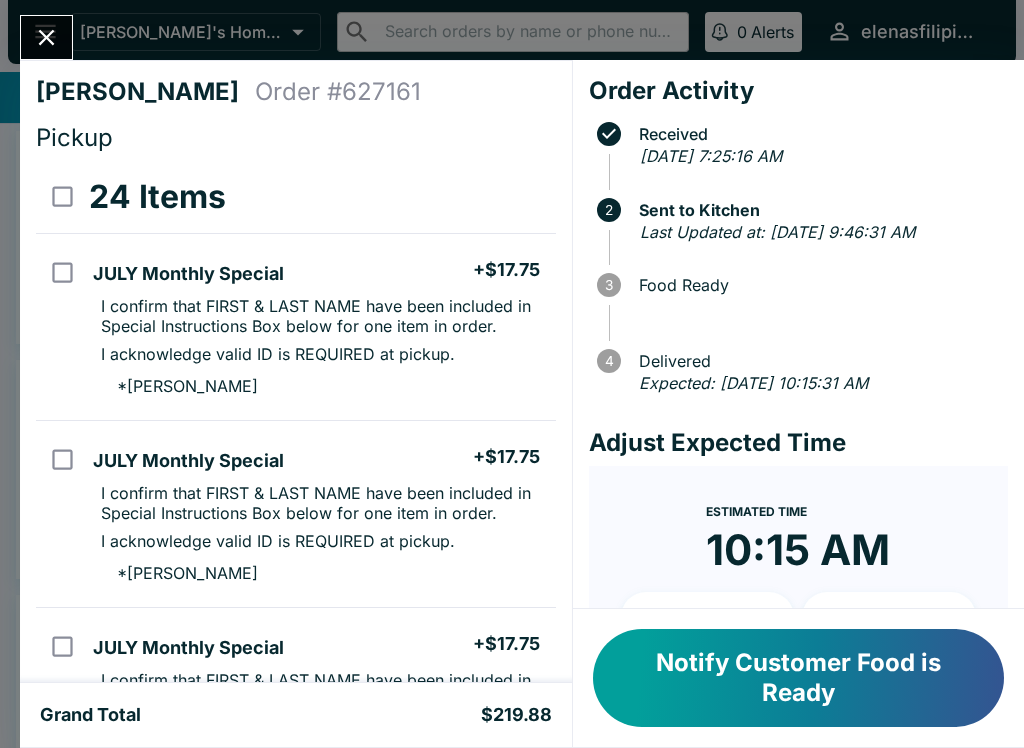 click at bounding box center (46, 37) 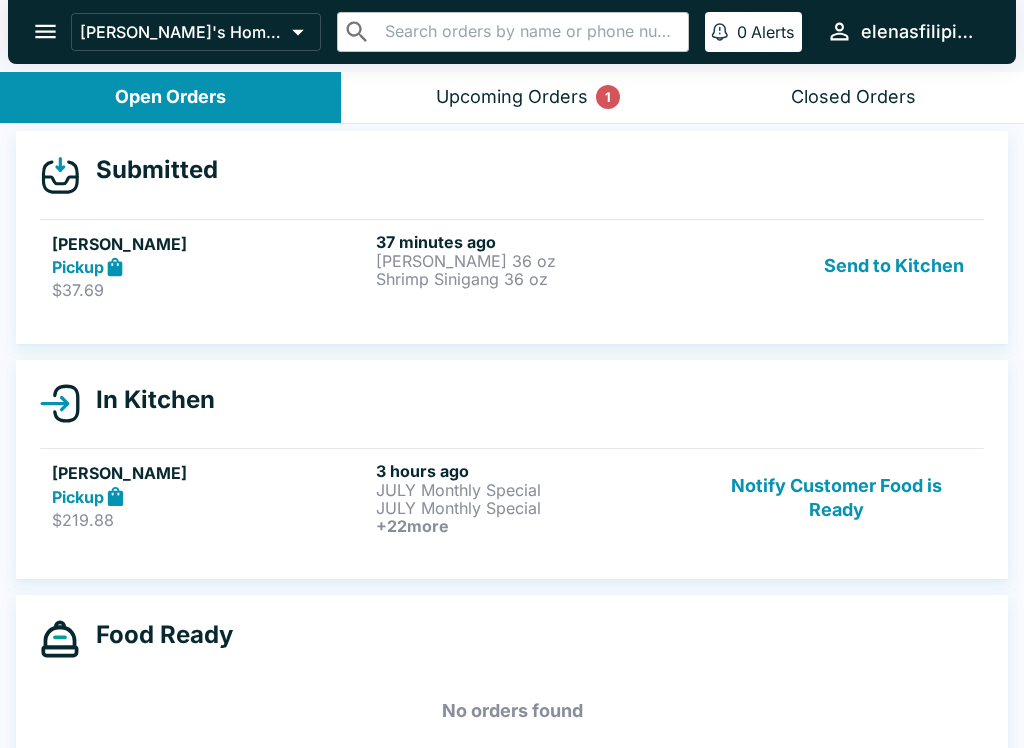 click on "$37.69" at bounding box center (210, 290) 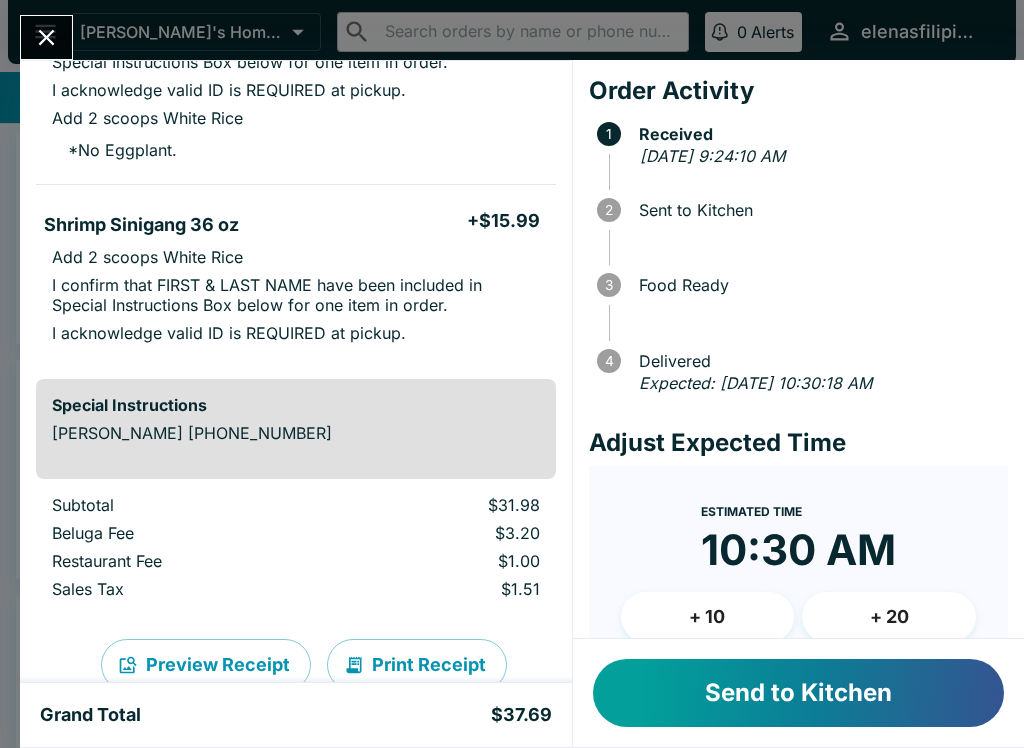 scroll, scrollTop: 253, scrollLeft: 0, axis: vertical 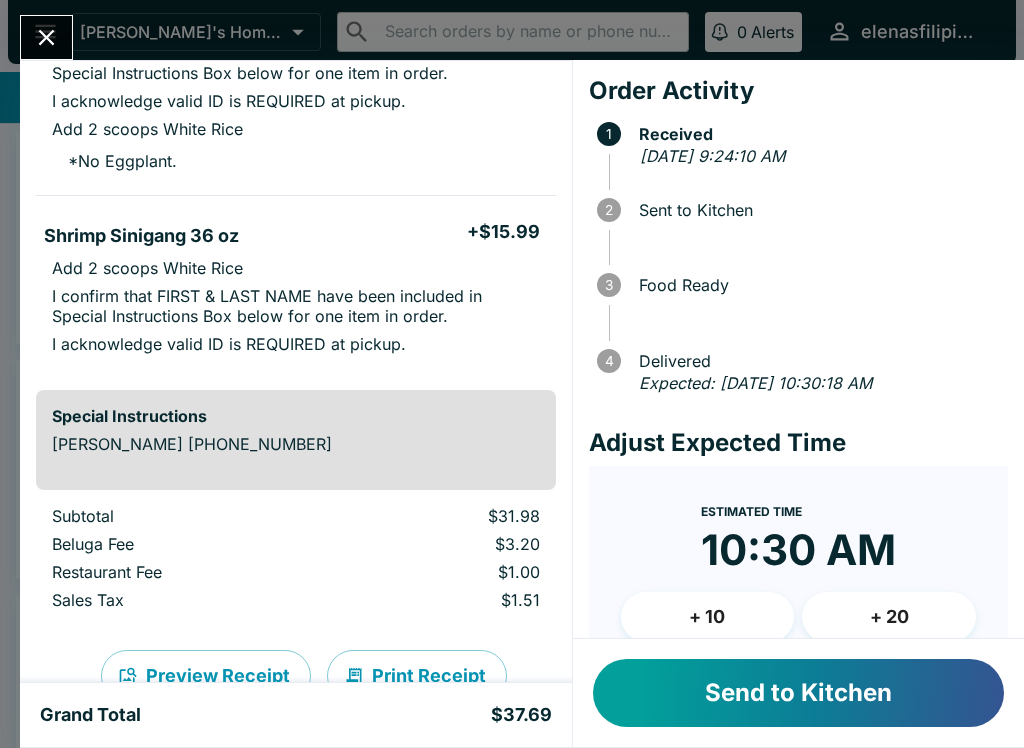 click on "Send to Kitchen" at bounding box center (798, 693) 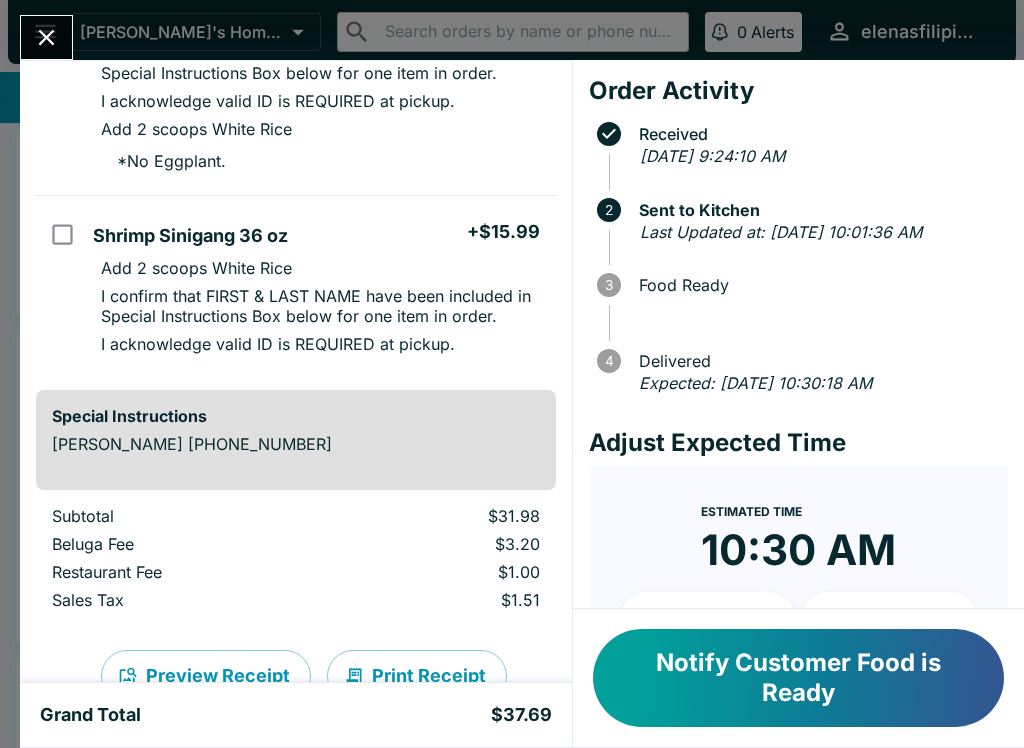 click on "[PERSON_NAME] Order # 698508 Pickup 2 Items [PERSON_NAME] 36 oz + $15.99 I confirm that FIRST & LAST NAME have been included in Special Instructions Box below for one item in order. I acknowledge valid ID is REQUIRED at pickup. Add 2 scoops White Rice * No Eggplant.  Shrimp Sinigang 36 oz + $15.99 Add 2 scoops White Rice I confirm that FIRST & LAST NAME have been included in Special Instructions Box below for one item in order. I acknowledge valid ID is REQUIRED at pickup. Special Instructions [PERSON_NAME] [PHONE_NUMBER] Subtotal $31.98 Beluga Fee $3.20 Restaurant Fee $1.00 Sales Tax $1.51 Preview Receipt Print Receipt Grand Total $37.69 Order Activity Received [DATE] 9:24:10 AM 2 Sent to Kitchen Last Updated at: [DATE] 10:01:36 AM 3 Food Ready   4 Delivered Expected: [DATE] 10:30:18 AM Adjust Expected Time Estimated Time 10:30 AM + 10 + 20 Reset Update ETA Notify Customer Food is Ready" at bounding box center [512, 374] 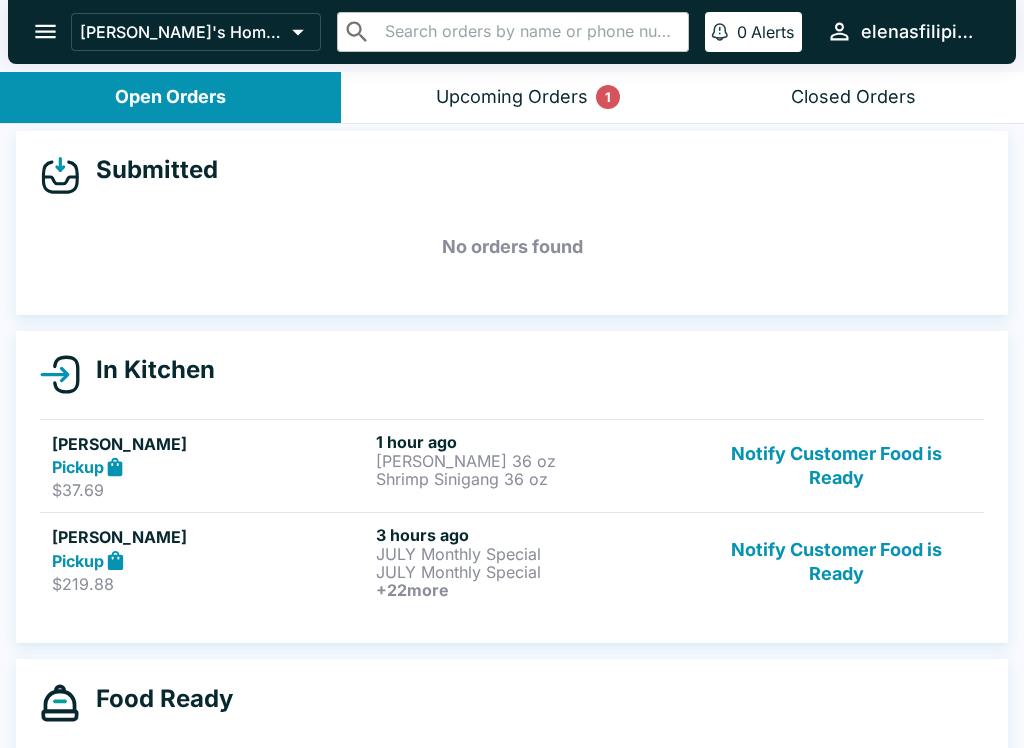 click on "[PERSON_NAME]" at bounding box center (210, 537) 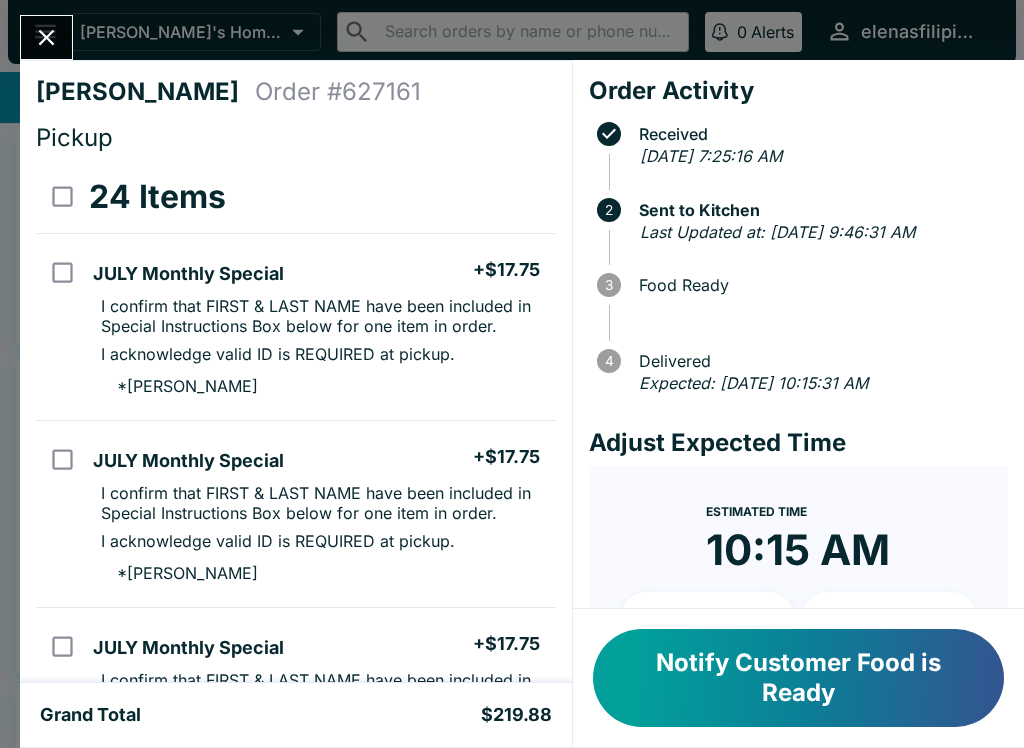 scroll, scrollTop: 0, scrollLeft: 0, axis: both 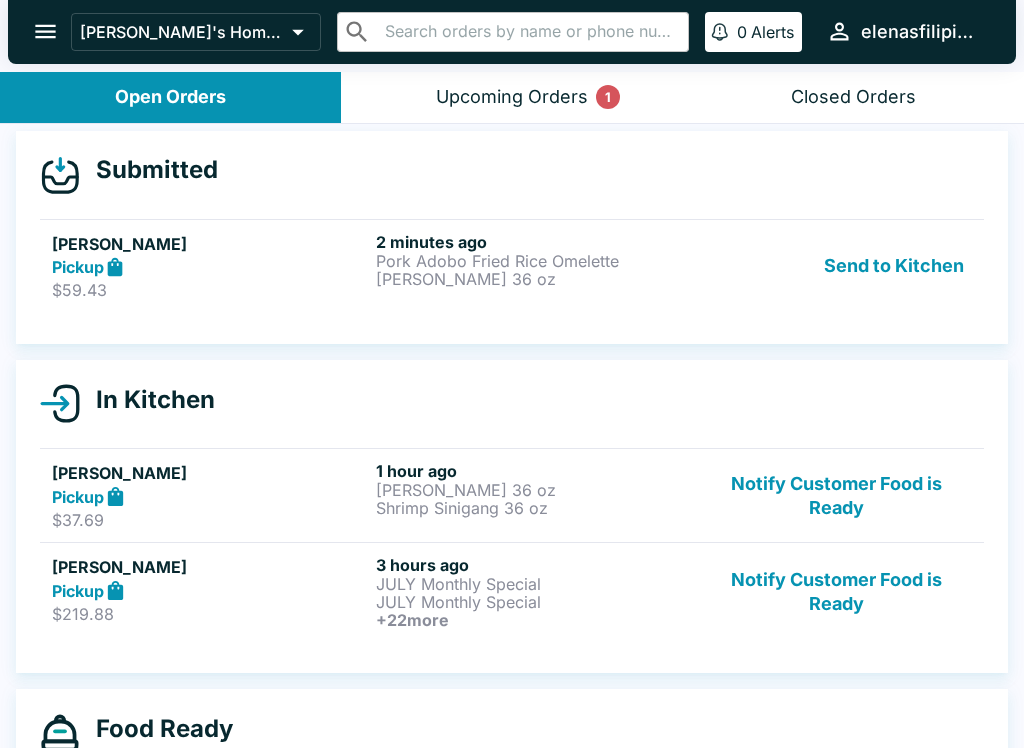 click 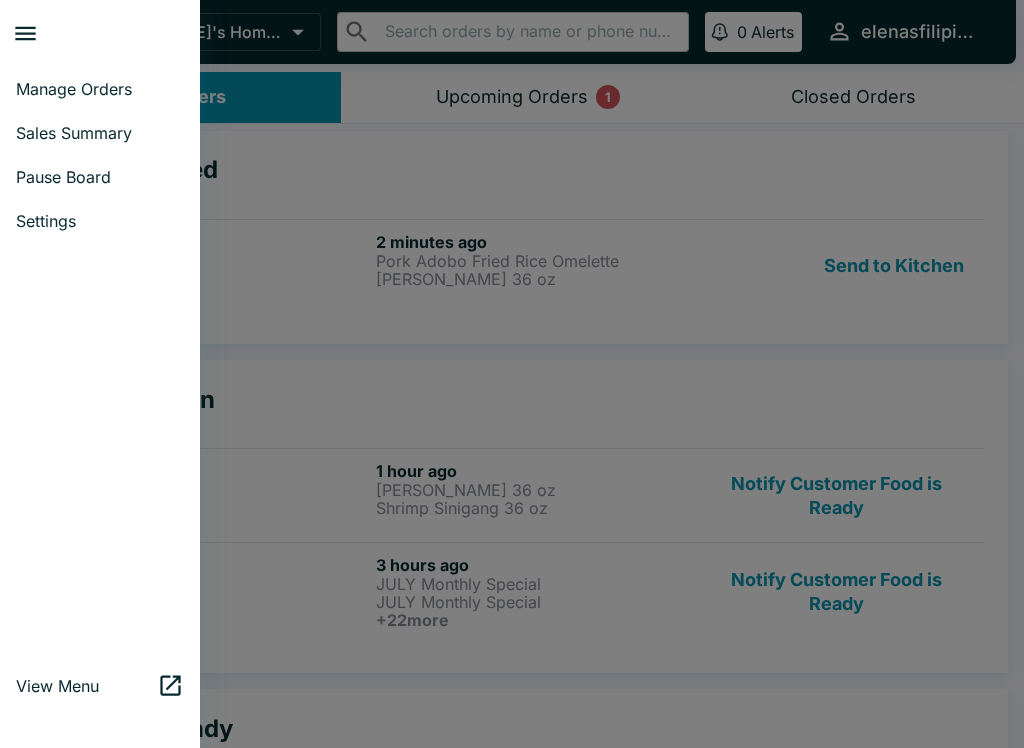 click at bounding box center (106, 33) 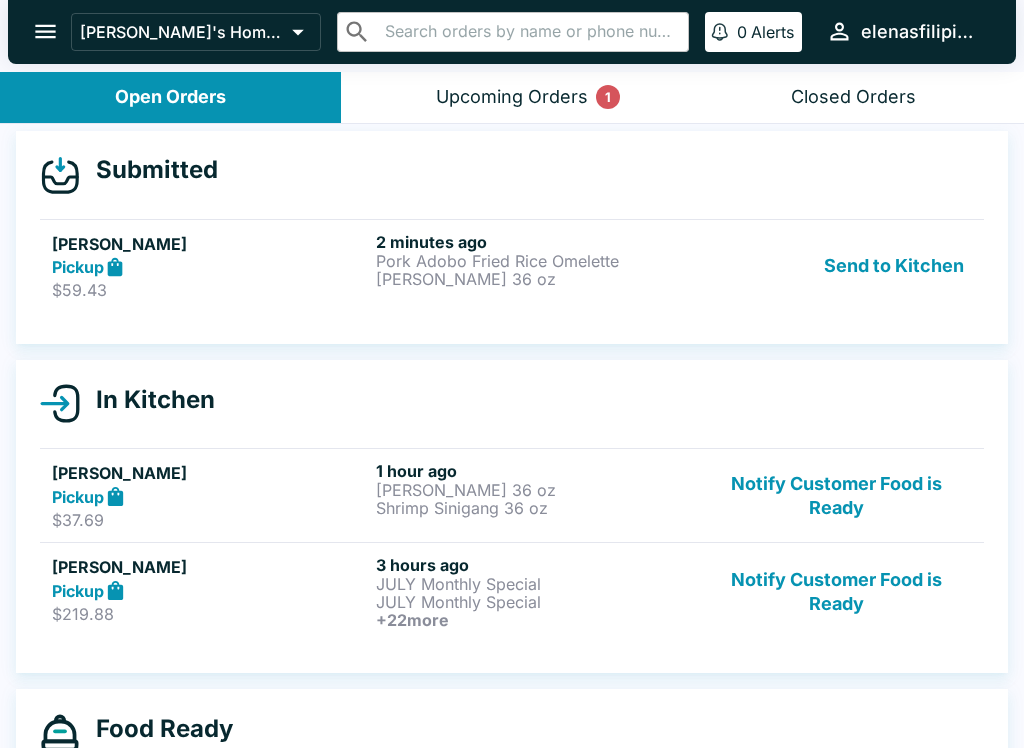 click on "$59.43" at bounding box center [210, 290] 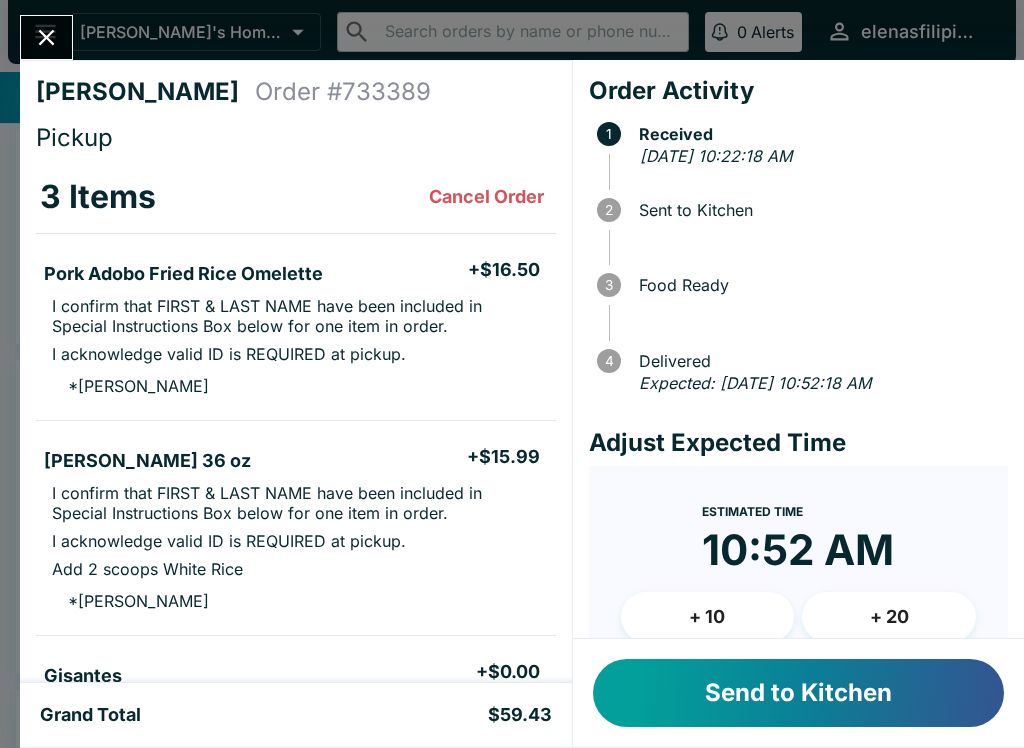 scroll, scrollTop: 0, scrollLeft: 0, axis: both 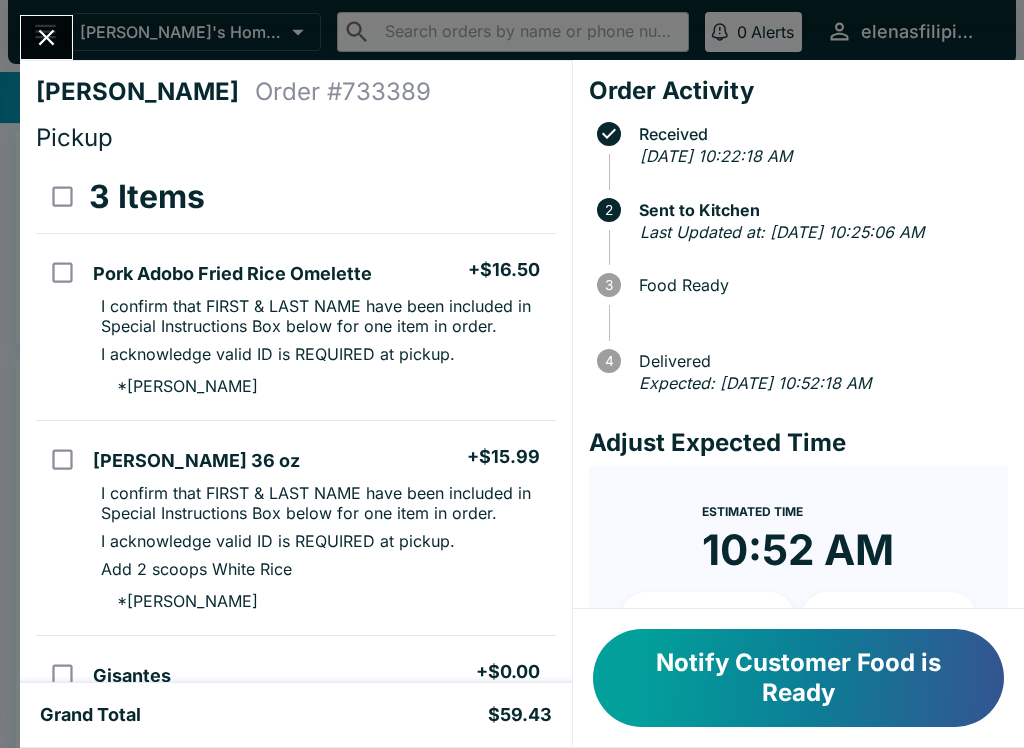 click 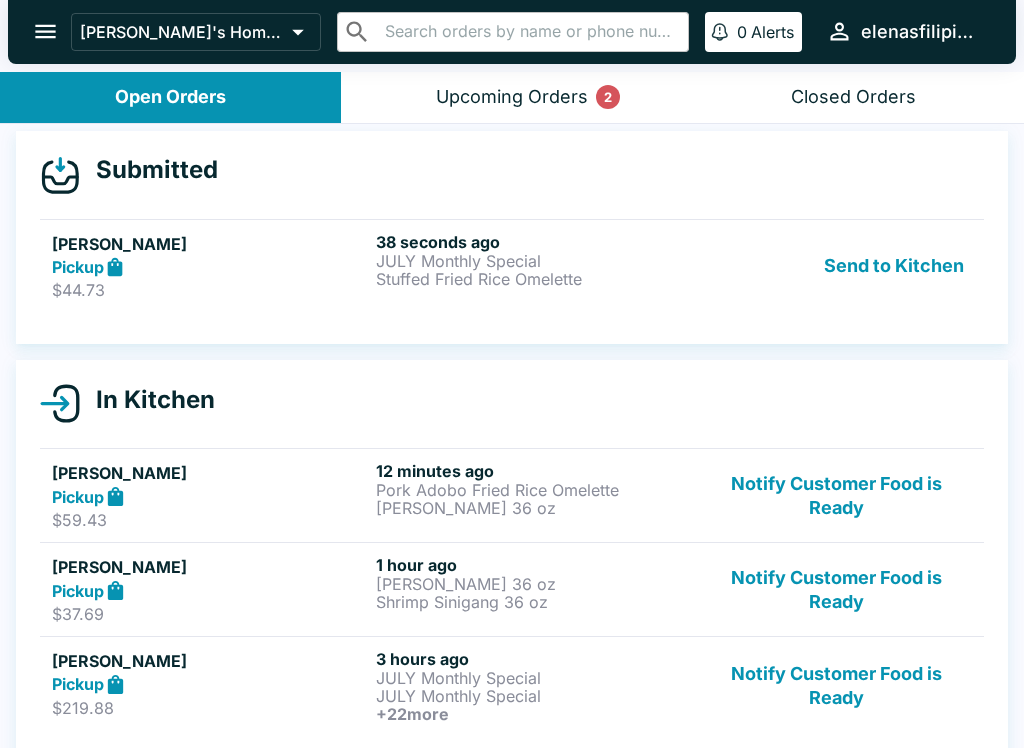 click 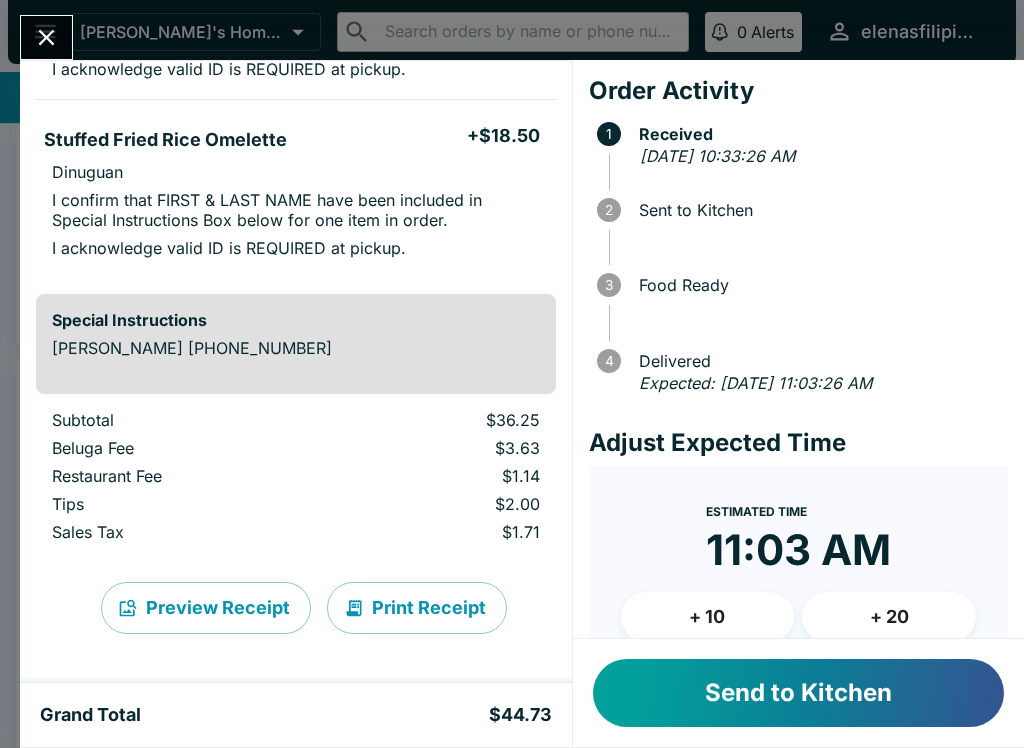 scroll, scrollTop: 285, scrollLeft: 0, axis: vertical 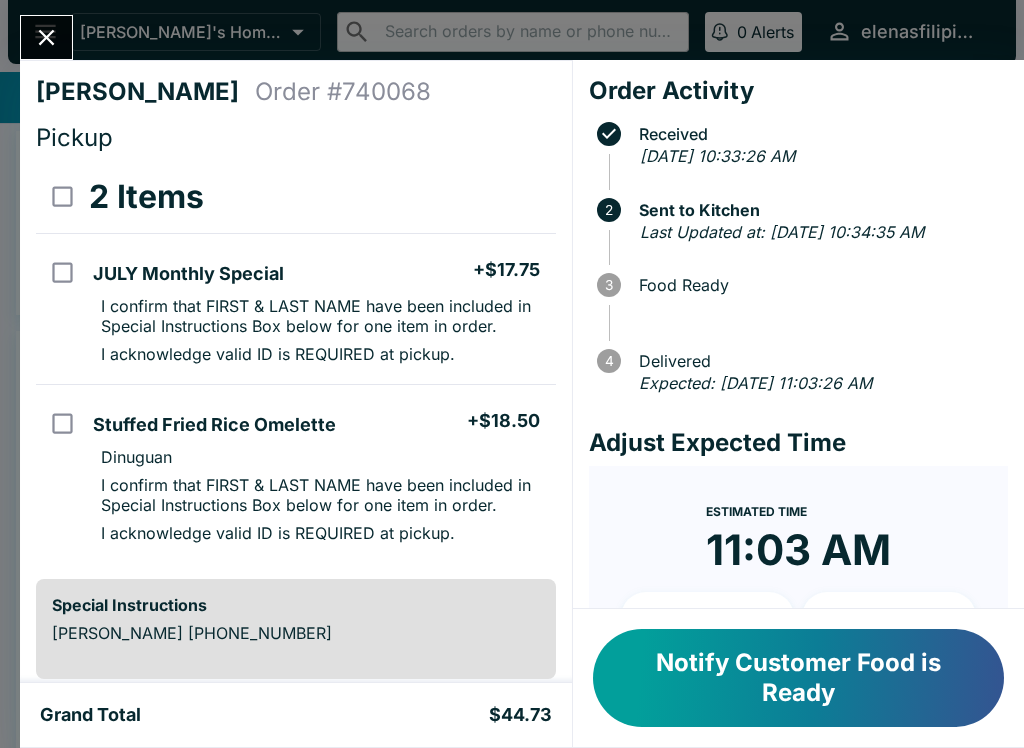 click 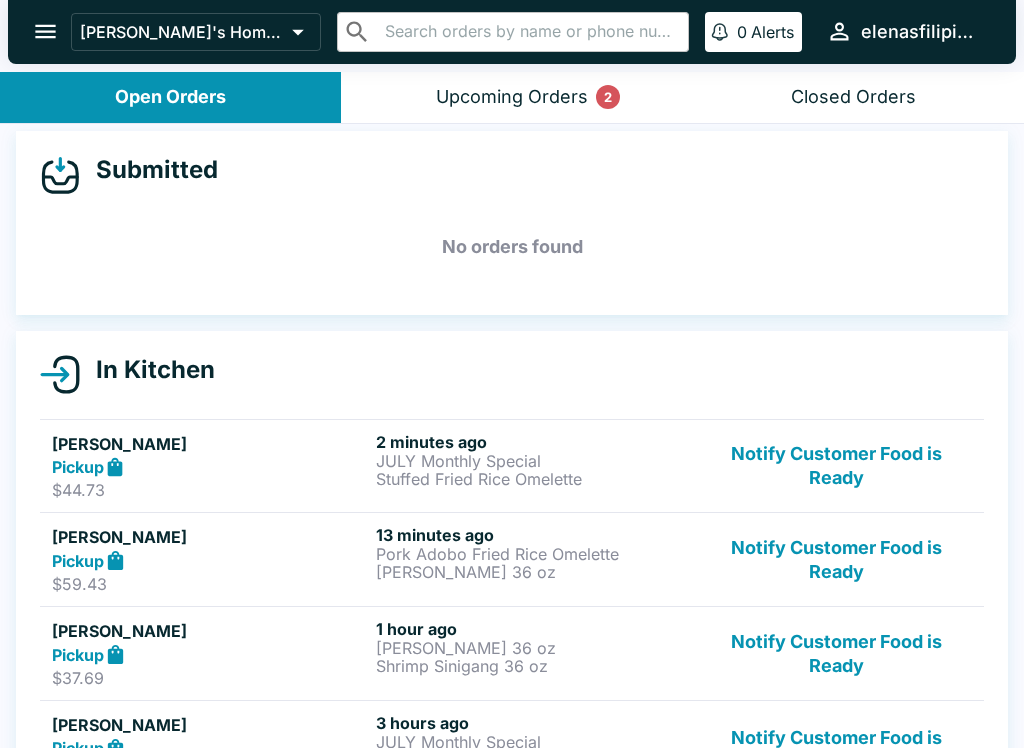 click on "Pickup" at bounding box center (210, 560) 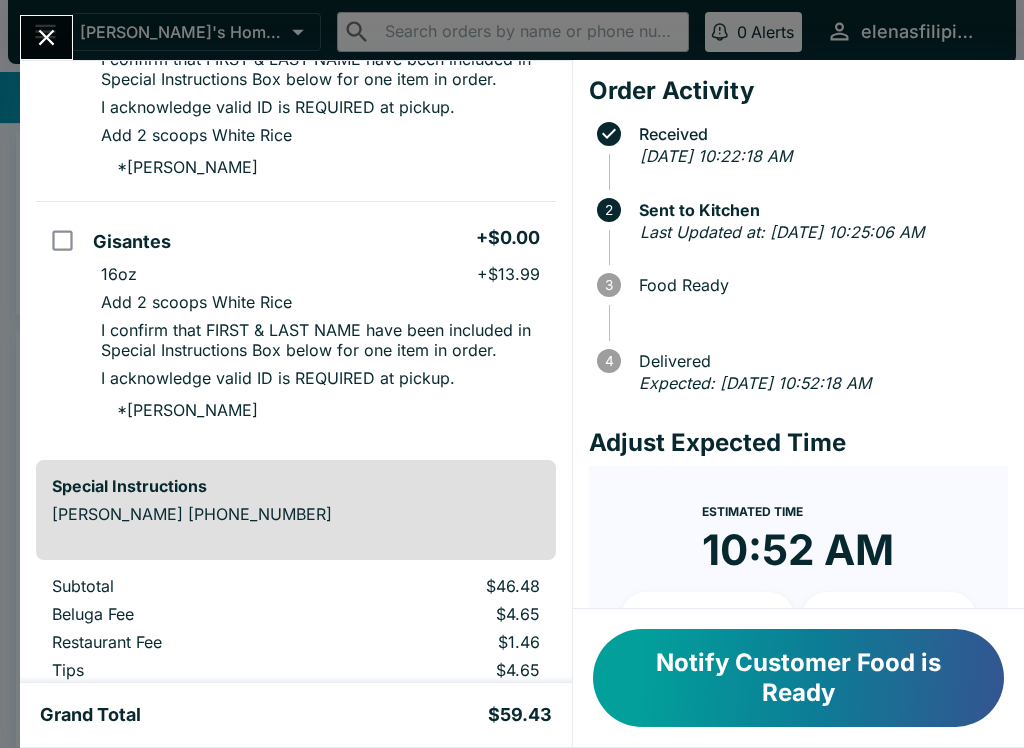 scroll, scrollTop: 436, scrollLeft: 0, axis: vertical 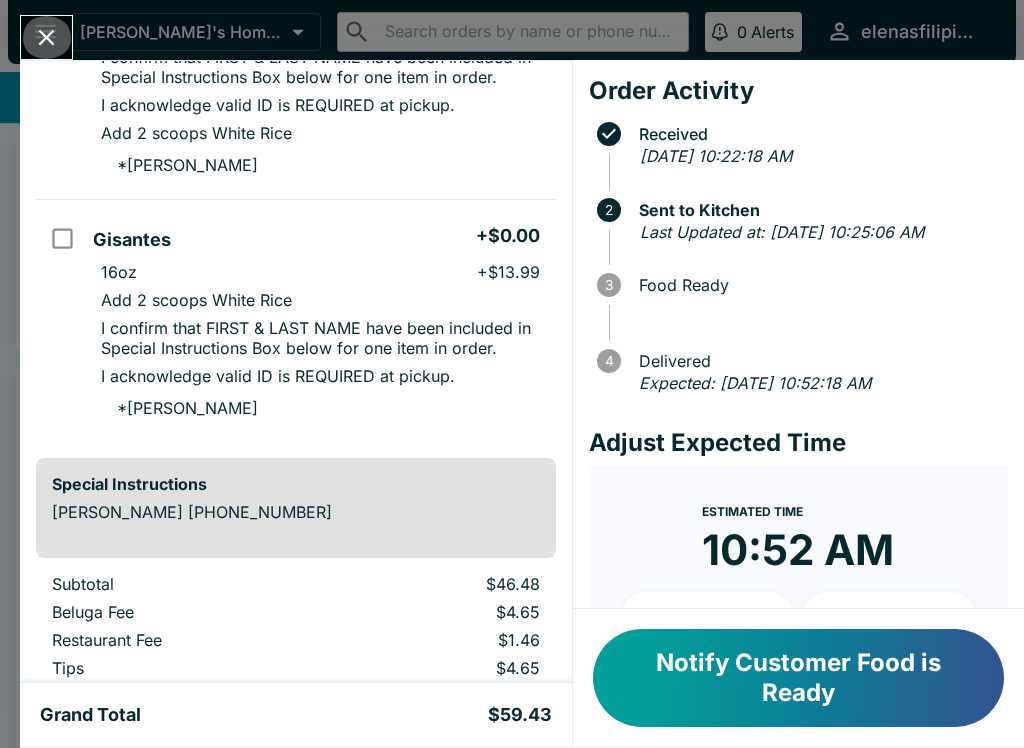 click at bounding box center (46, 37) 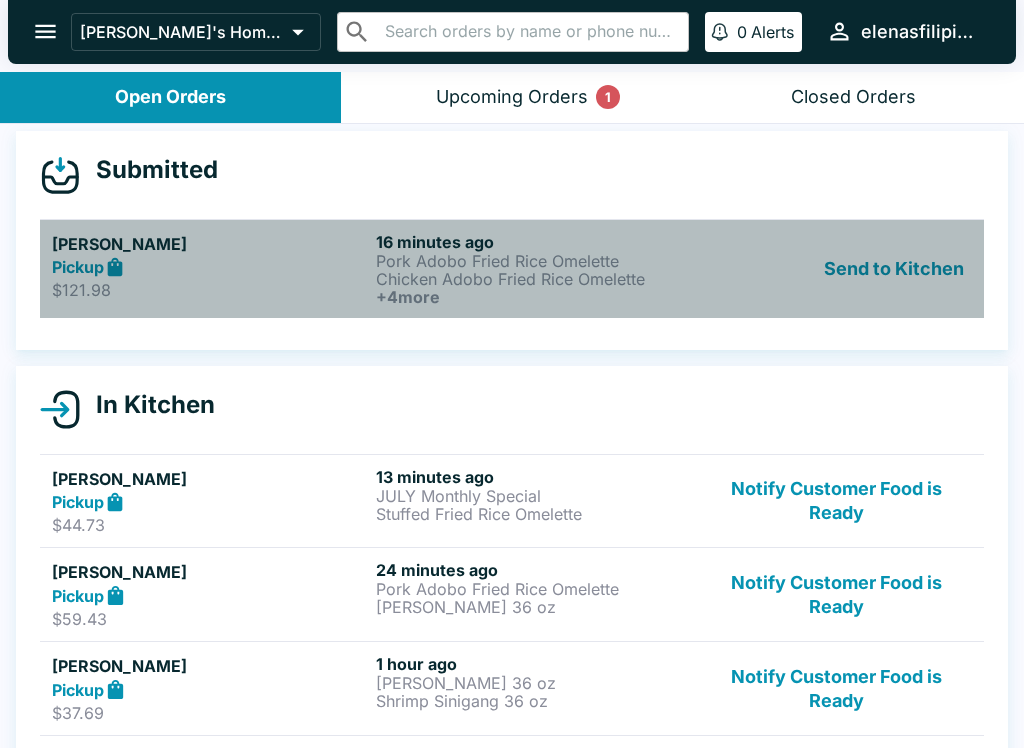 click on "$121.98" at bounding box center [210, 290] 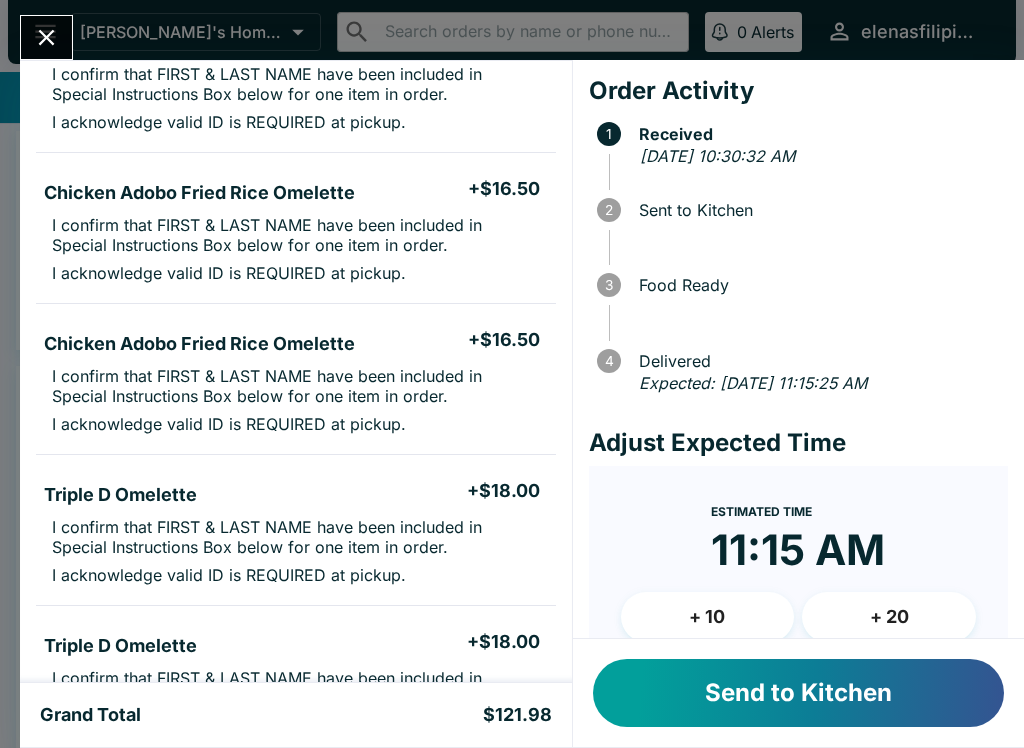 scroll, scrollTop: 236, scrollLeft: 0, axis: vertical 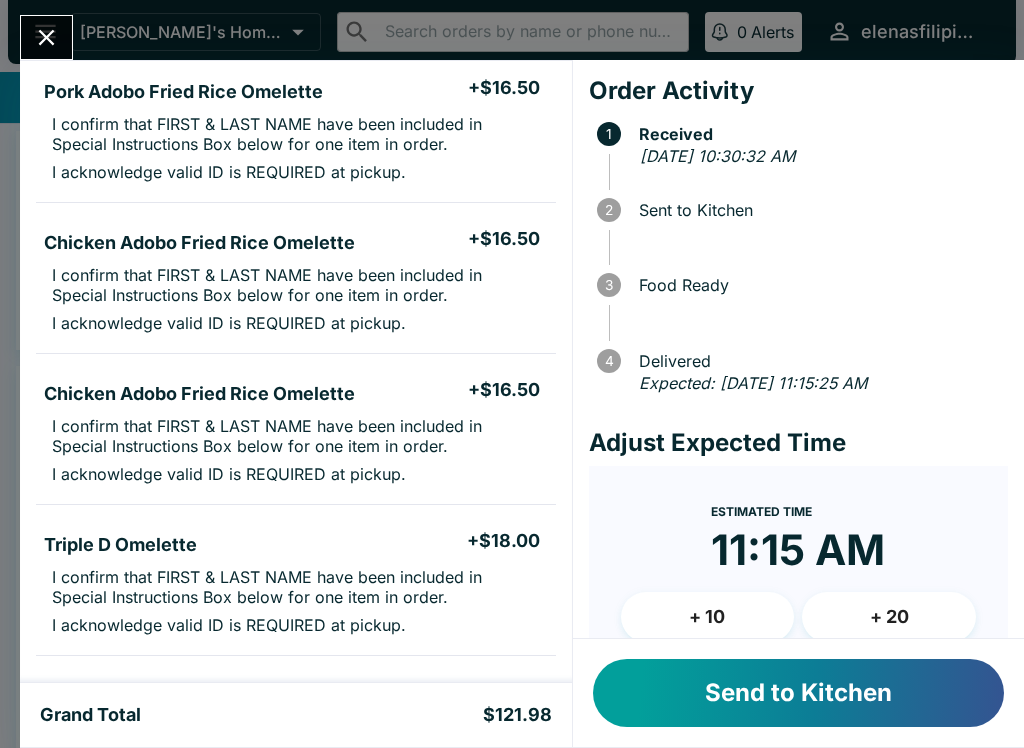 click on "Send to Kitchen" at bounding box center [798, 693] 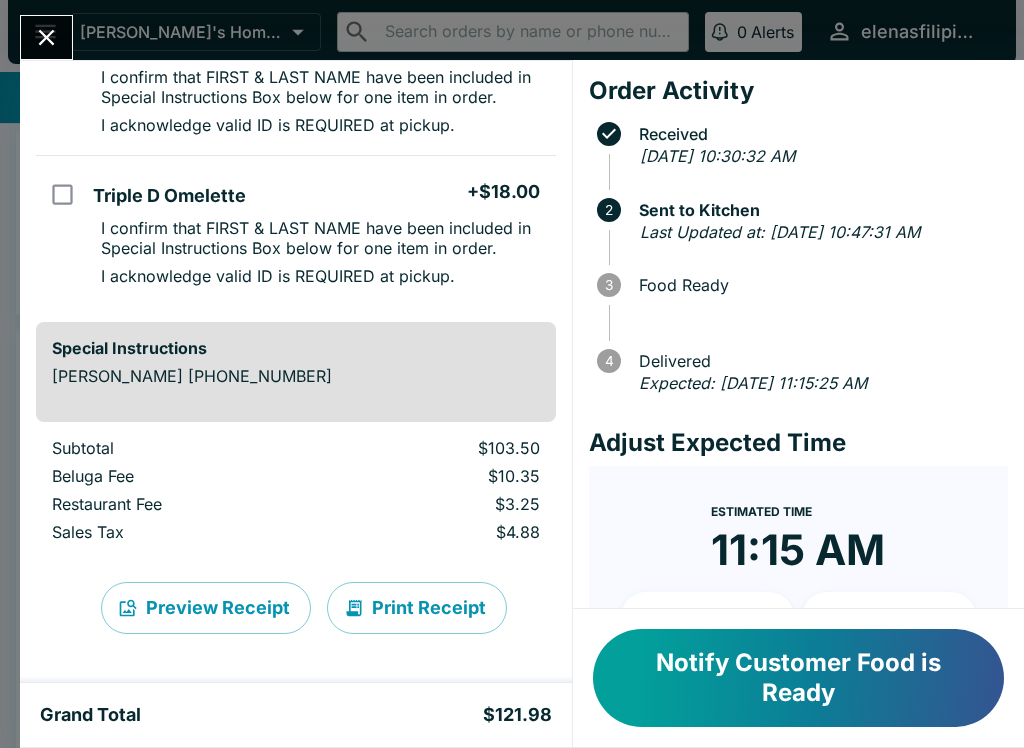 scroll, scrollTop: 833, scrollLeft: 0, axis: vertical 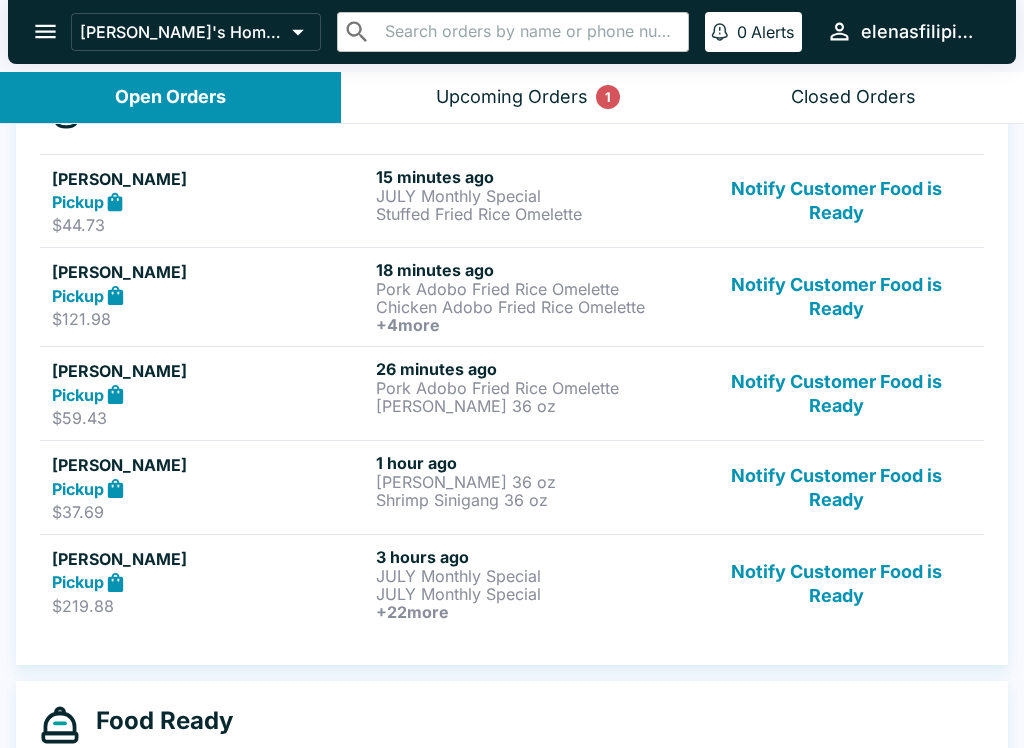 click on "Notify Customer Food is Ready" at bounding box center [836, 487] 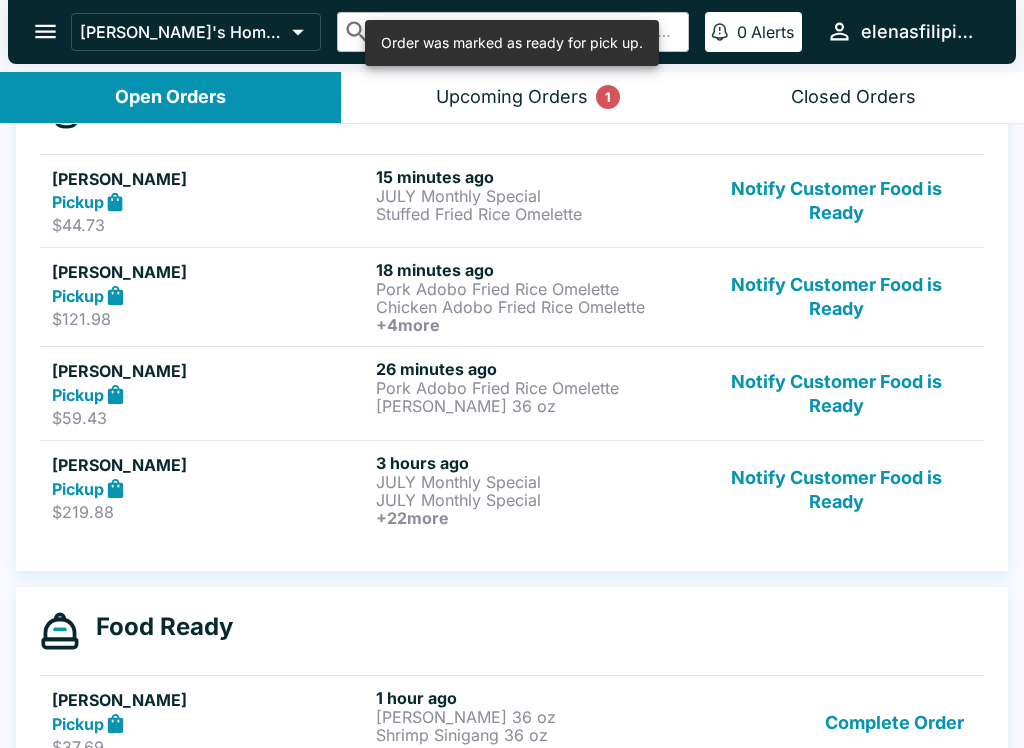 click on "Complete Order" at bounding box center (894, 722) 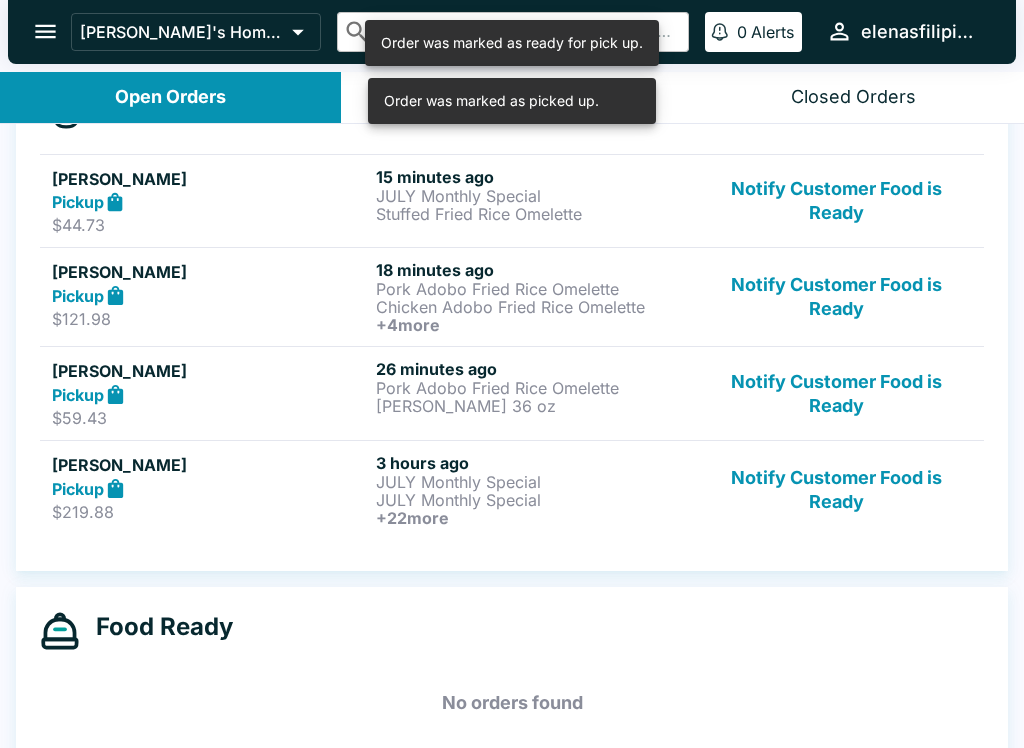 scroll, scrollTop: 273, scrollLeft: 0, axis: vertical 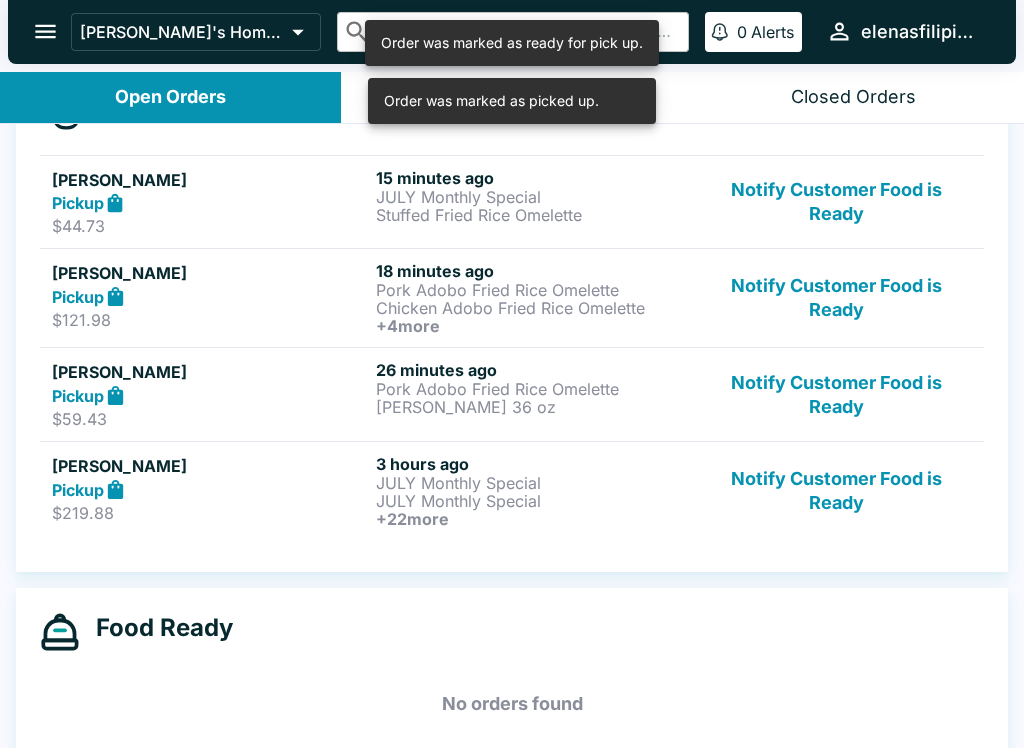 click on "Notify Customer Food is Ready" at bounding box center [836, 491] 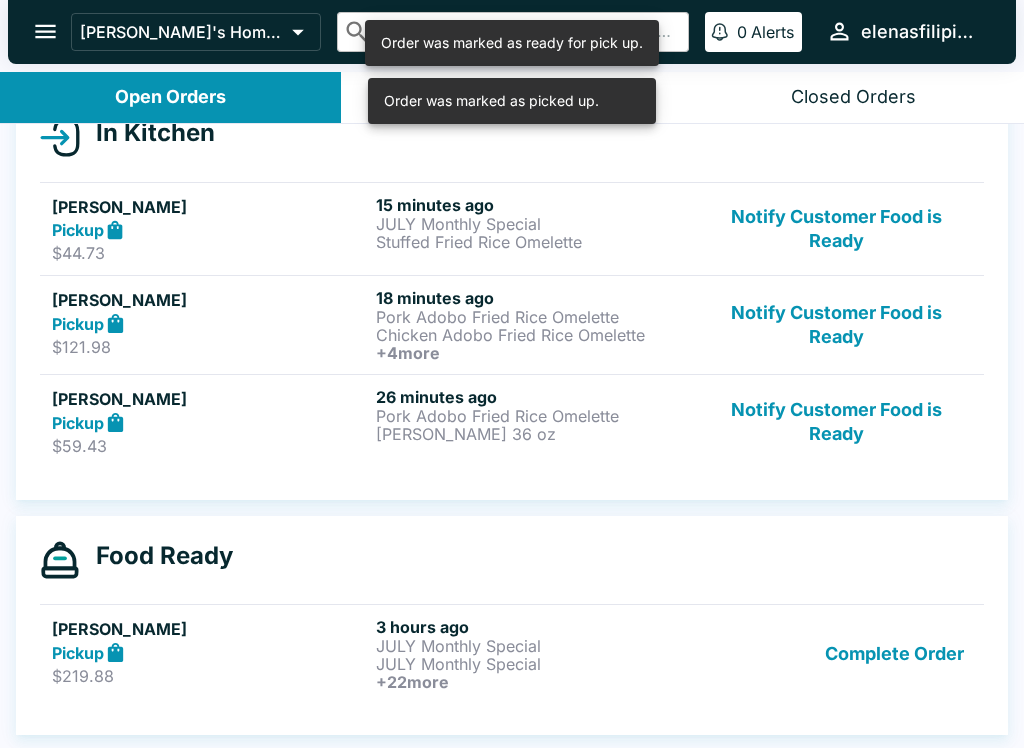 scroll, scrollTop: 246, scrollLeft: 0, axis: vertical 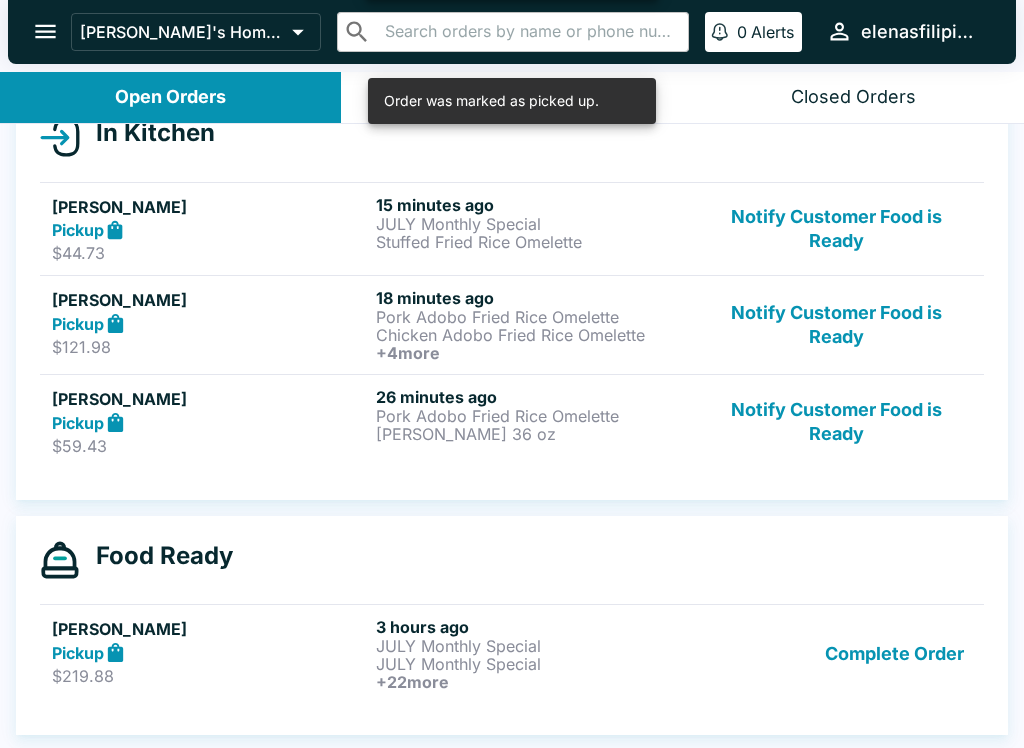 click on "Complete Order" at bounding box center [894, 654] 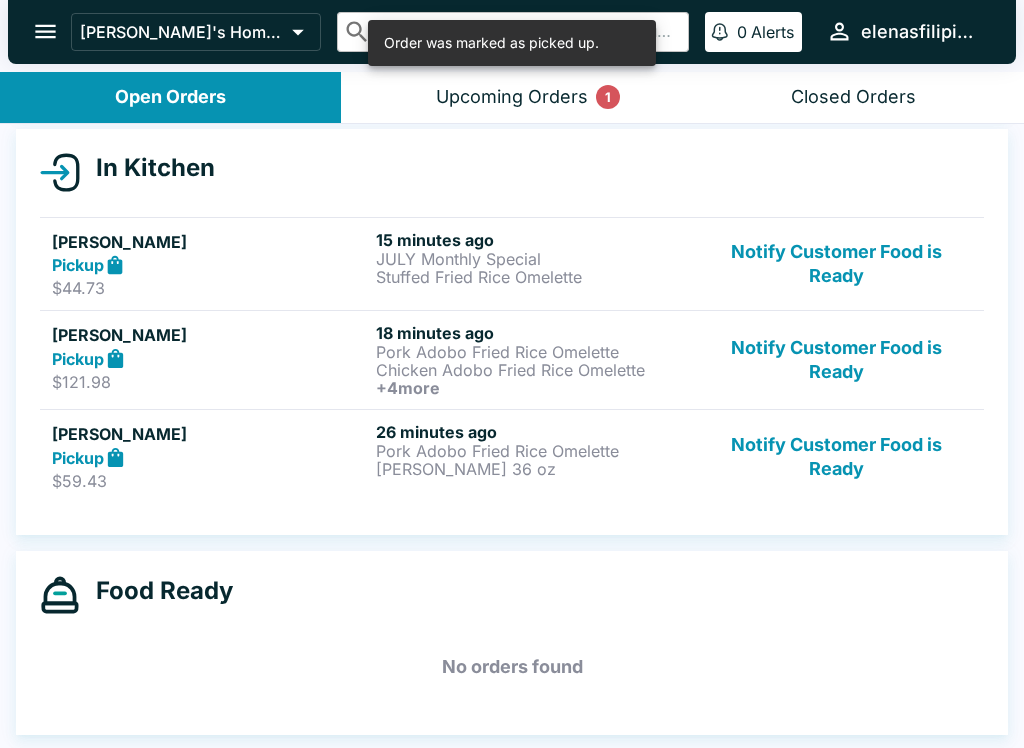 scroll, scrollTop: 211, scrollLeft: 0, axis: vertical 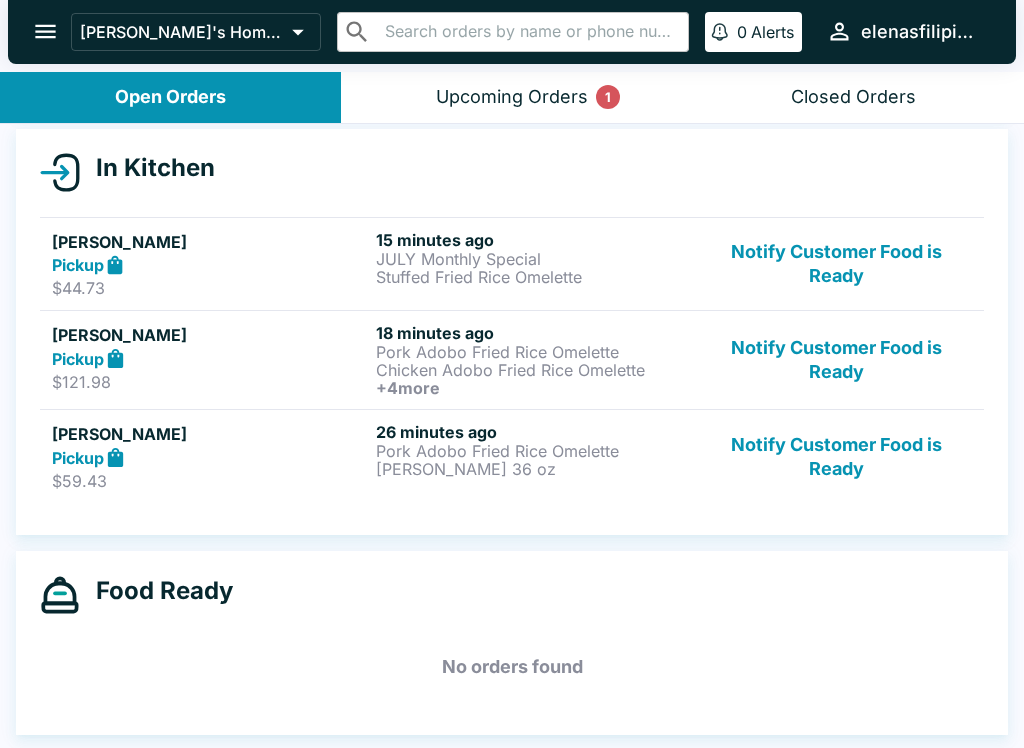click on "Notify Customer Food is Ready" at bounding box center [836, 264] 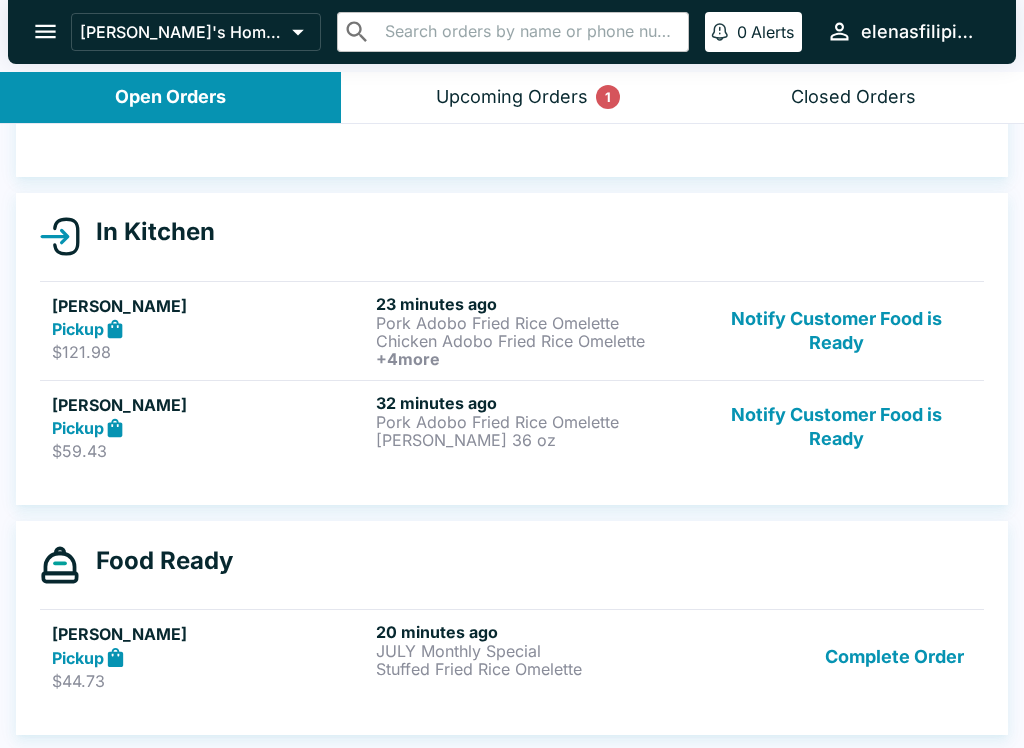 scroll, scrollTop: 147, scrollLeft: 0, axis: vertical 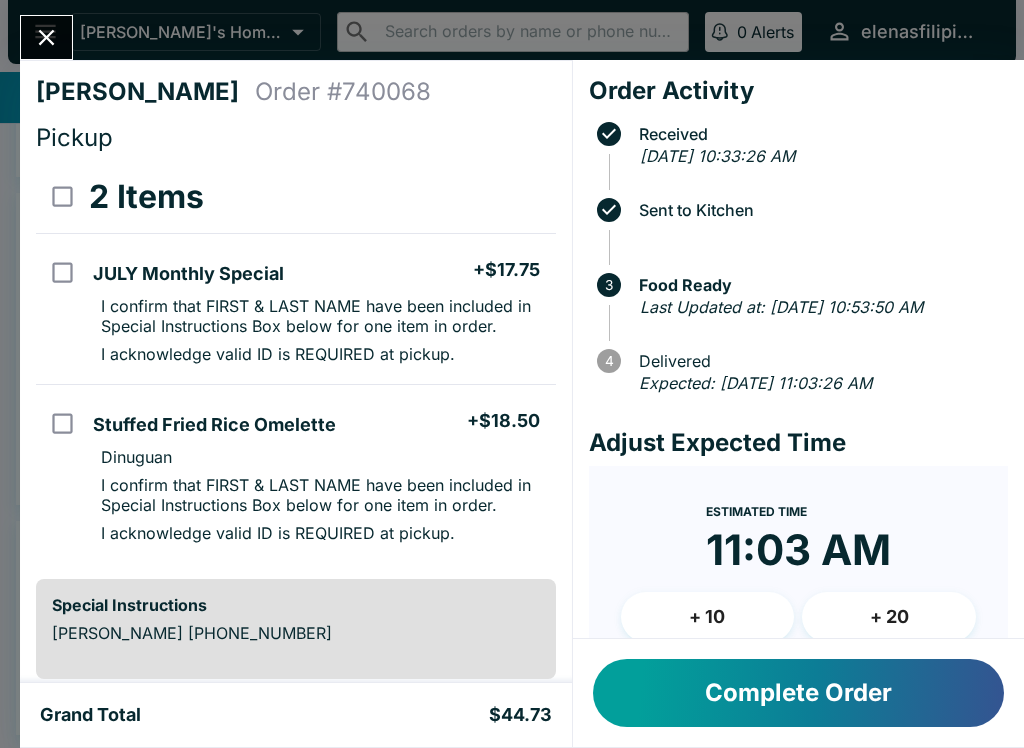 click 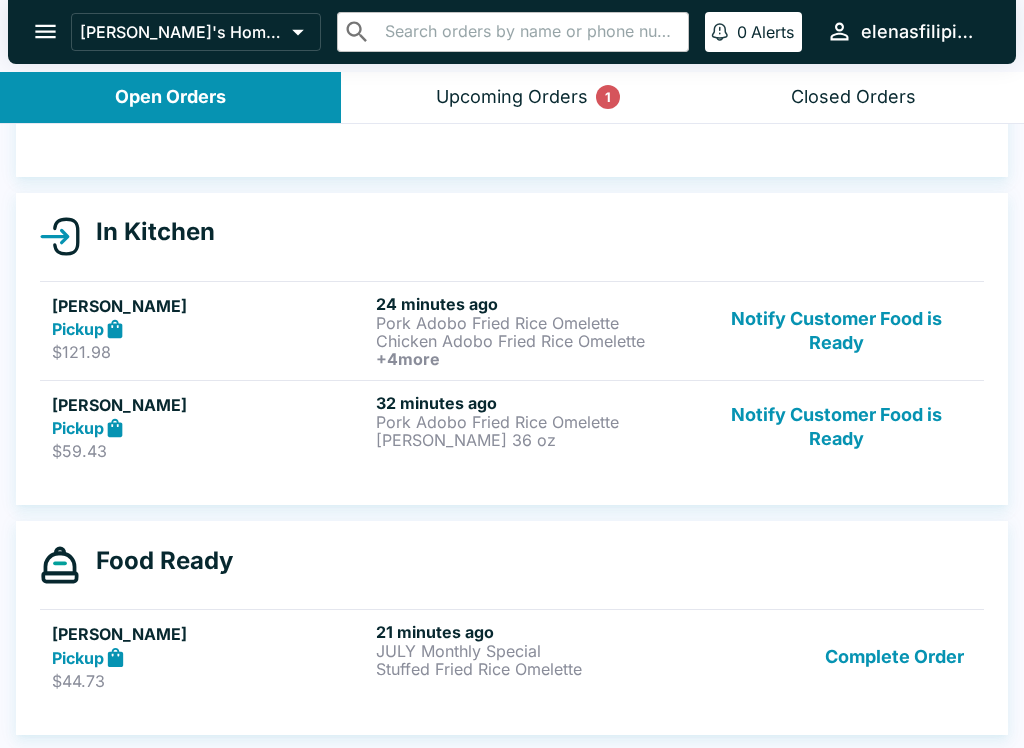 click on "[PERSON_NAME]" at bounding box center [210, 405] 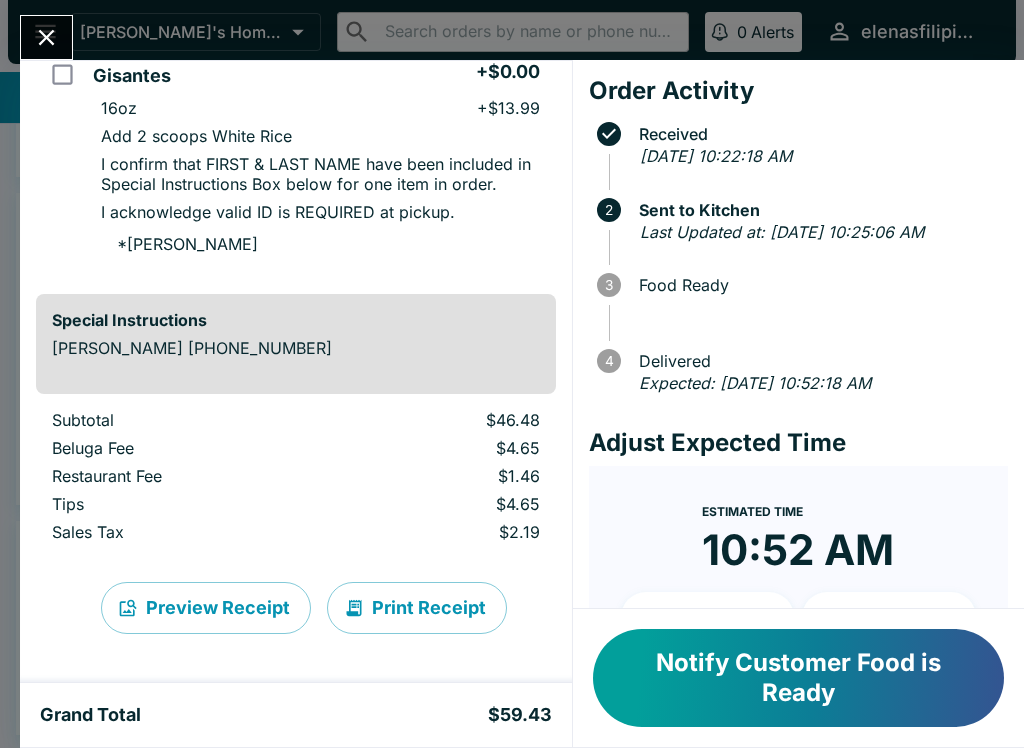 scroll, scrollTop: 600, scrollLeft: 0, axis: vertical 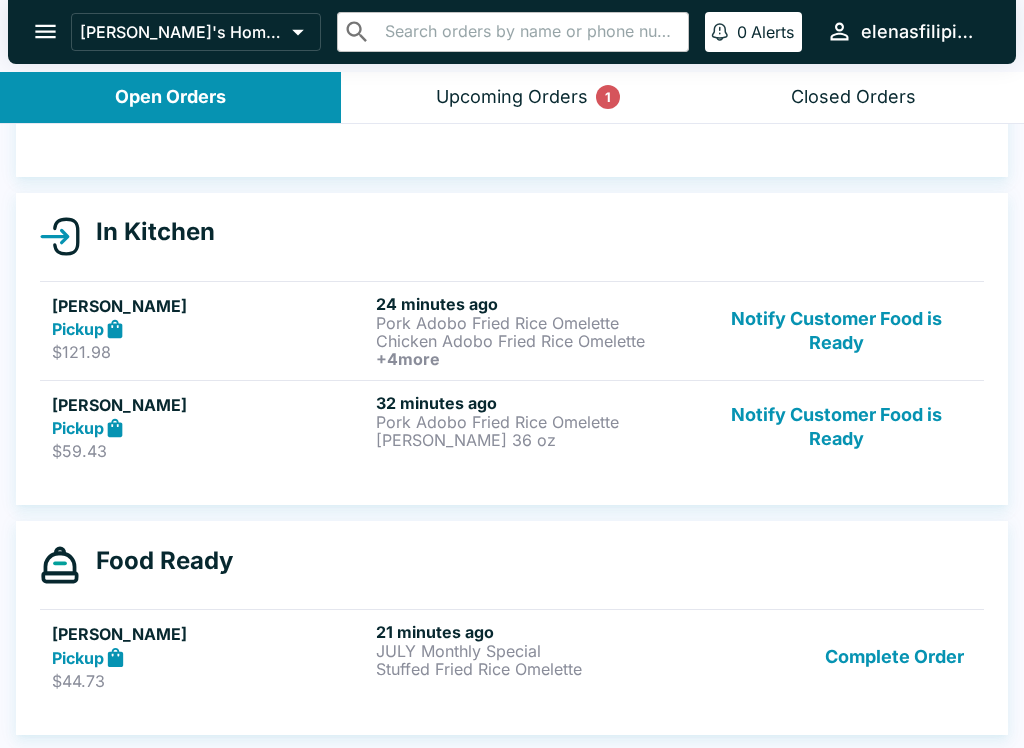 click on "Pickup" at bounding box center [78, 329] 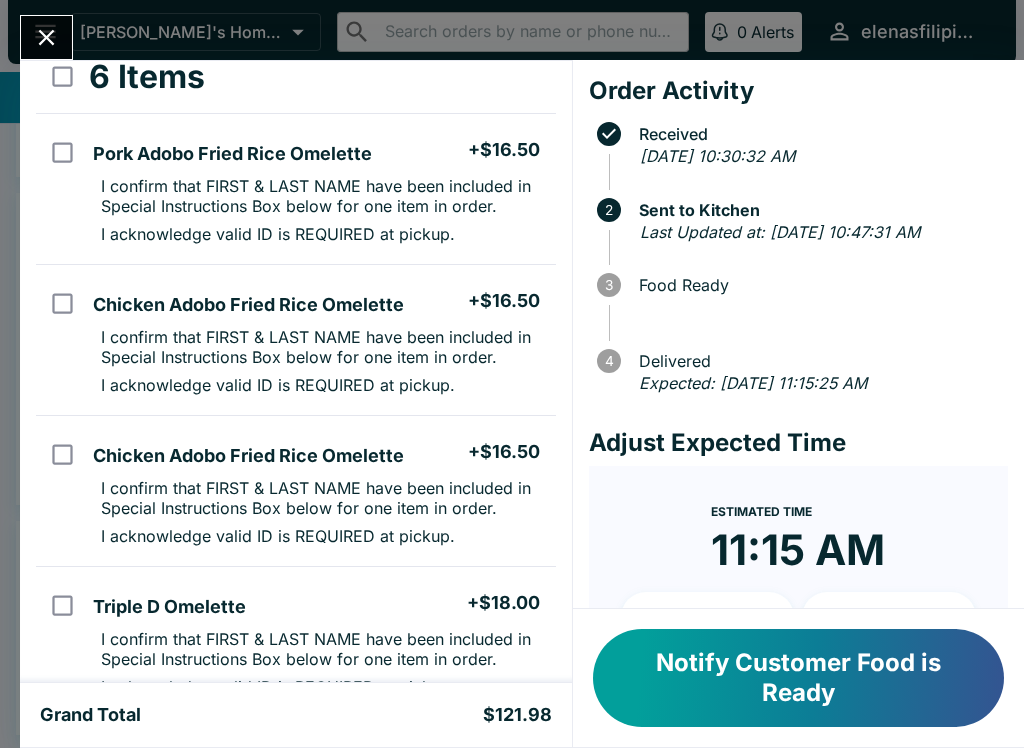 scroll, scrollTop: -44, scrollLeft: 0, axis: vertical 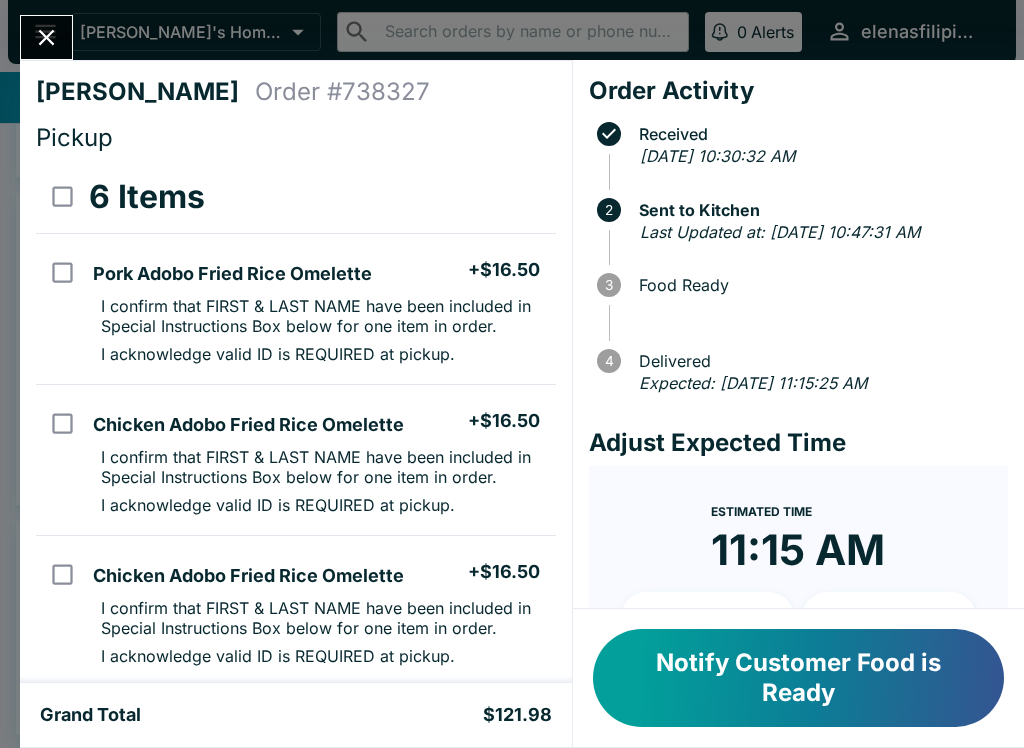 click 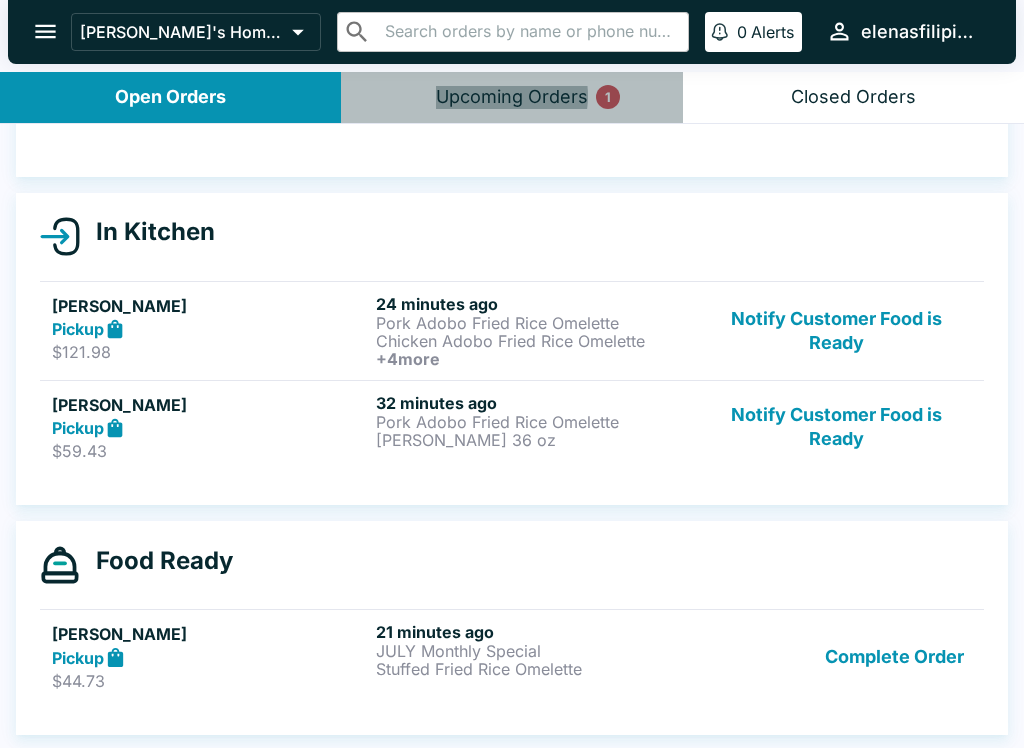 click on "Upcoming Orders 1" at bounding box center (512, 97) 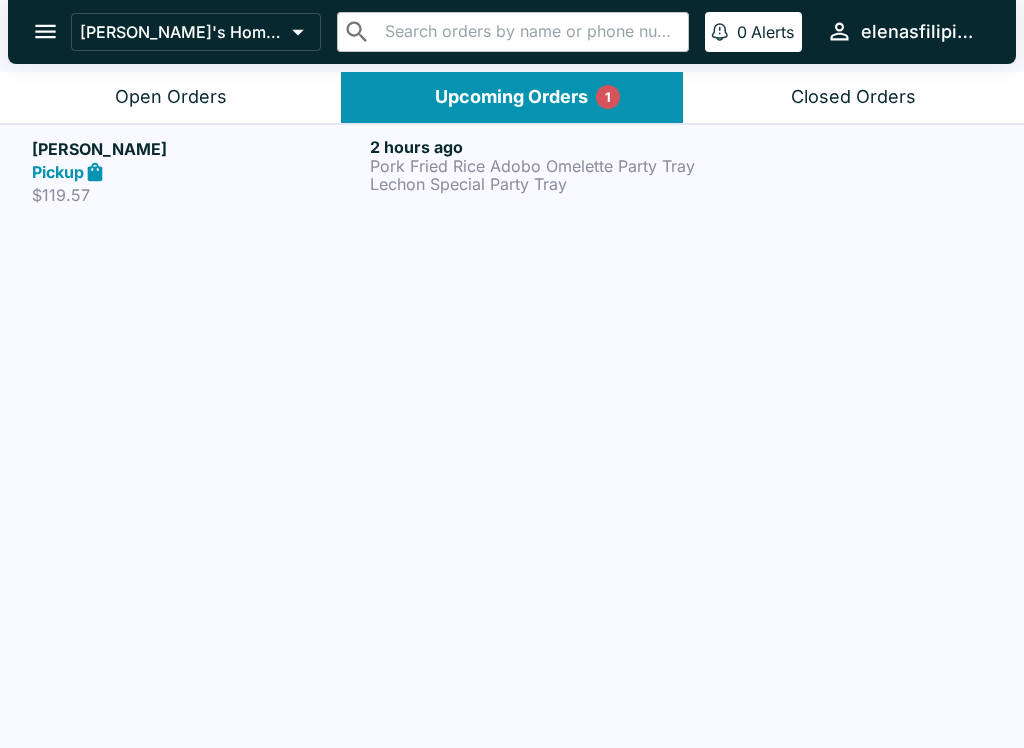 click on "$119.57" at bounding box center [197, 195] 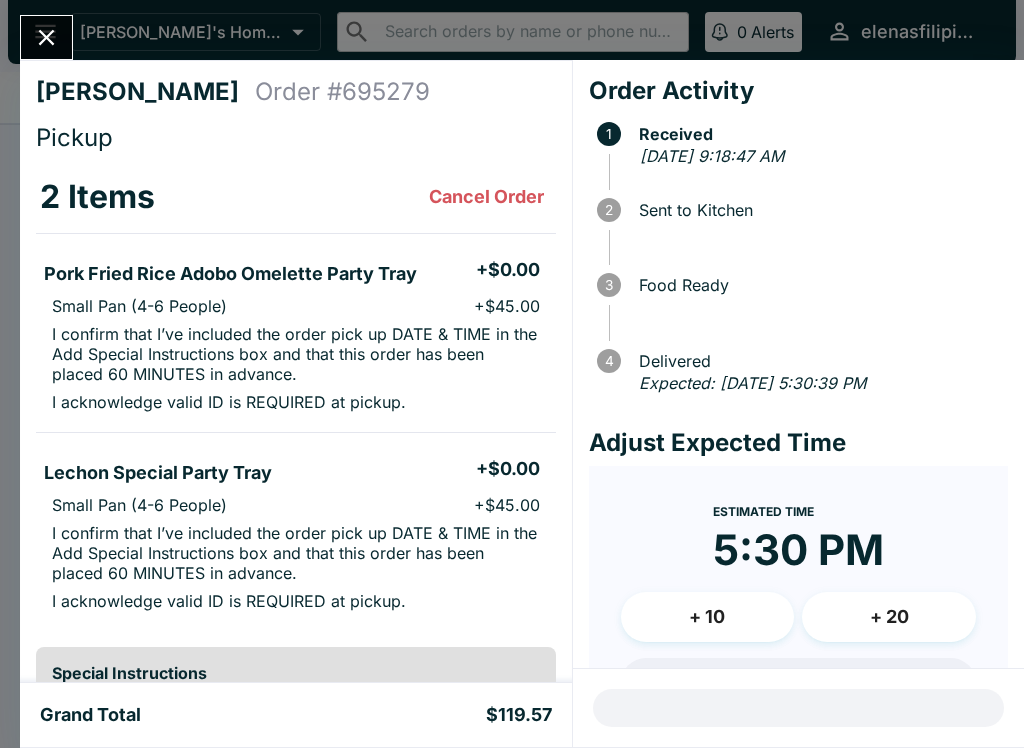 click on "[PERSON_NAME] Order # 695279 Pickup 2 Items Cancel Order Pork Fried Rice Adobo Omelette Party Tray + $0.00 Small Pan (4-6 People) + $45.00 I confirm that I’ve included the order pick up DATE & TIME in the Add Special Instructions box and that this order has been placed 60 MINUTES in advance. I acknowledge valid ID is REQUIRED at pickup. Lechon Special Party Tray + $0.00 Small Pan (4-6 People) + $45.00 I confirm that I’ve included the order pick up DATE & TIME in the Add Special Instructions box and that this order has been placed 60 MINUTES in advance. I acknowledge valid ID is REQUIRED at pickup. Special Instructions [PERSON_NAME] [PHONE_NUMBER] Subtotal $90.00 Beluga Fee $9.00 Restaurant Fee $2.83 Tips $13.50 Sales Tax $4.24 Preview Receipt Print Receipt Grand Total $119.57 Order Activity 1 Received [DATE] 9:18:47 AM 2 Sent to Kitchen   3 Food Ready   4 Delivered Expected: [DATE] 5:30:39 PM Adjust Expected Time Estimated Time 5:30 PM + 10 + 20 Reset Update ETA" at bounding box center (512, 374) 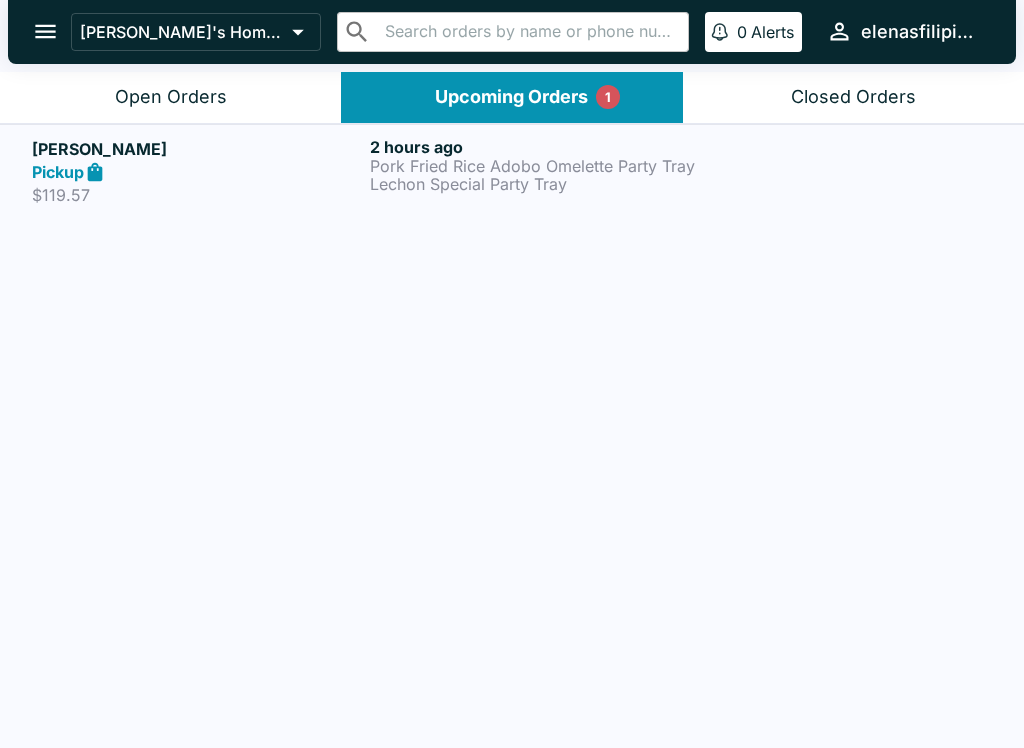 click on "Open Orders" at bounding box center [171, 97] 